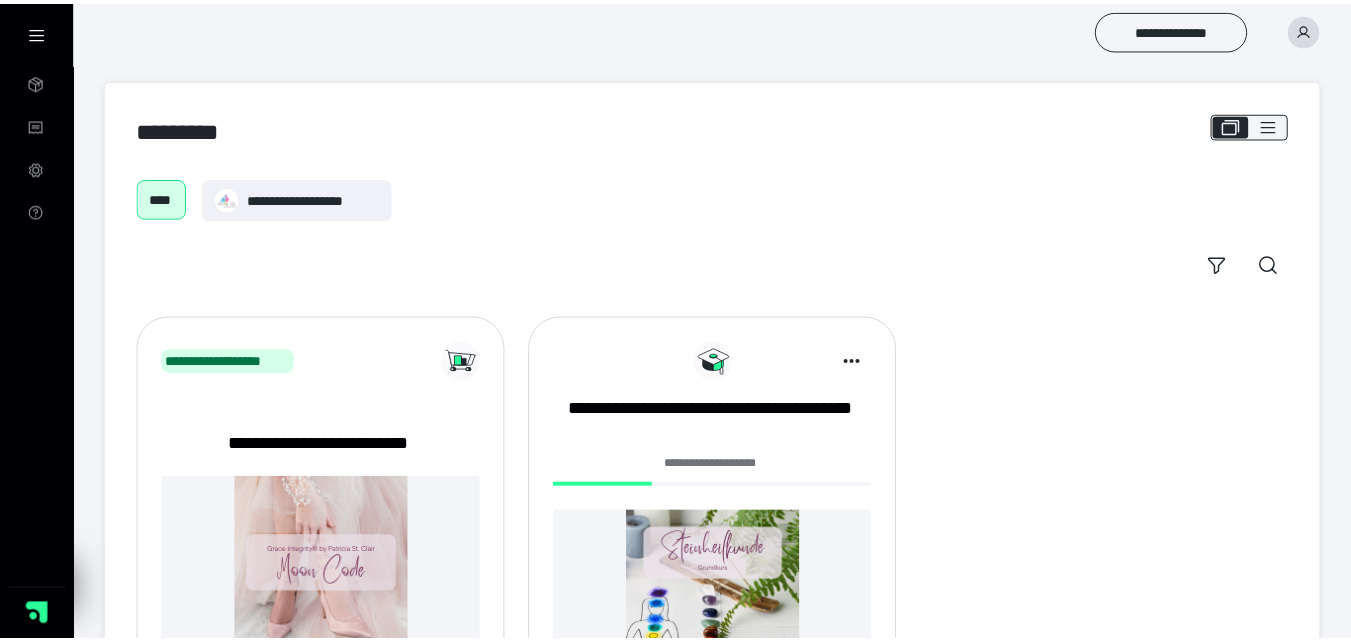 scroll, scrollTop: 0, scrollLeft: 0, axis: both 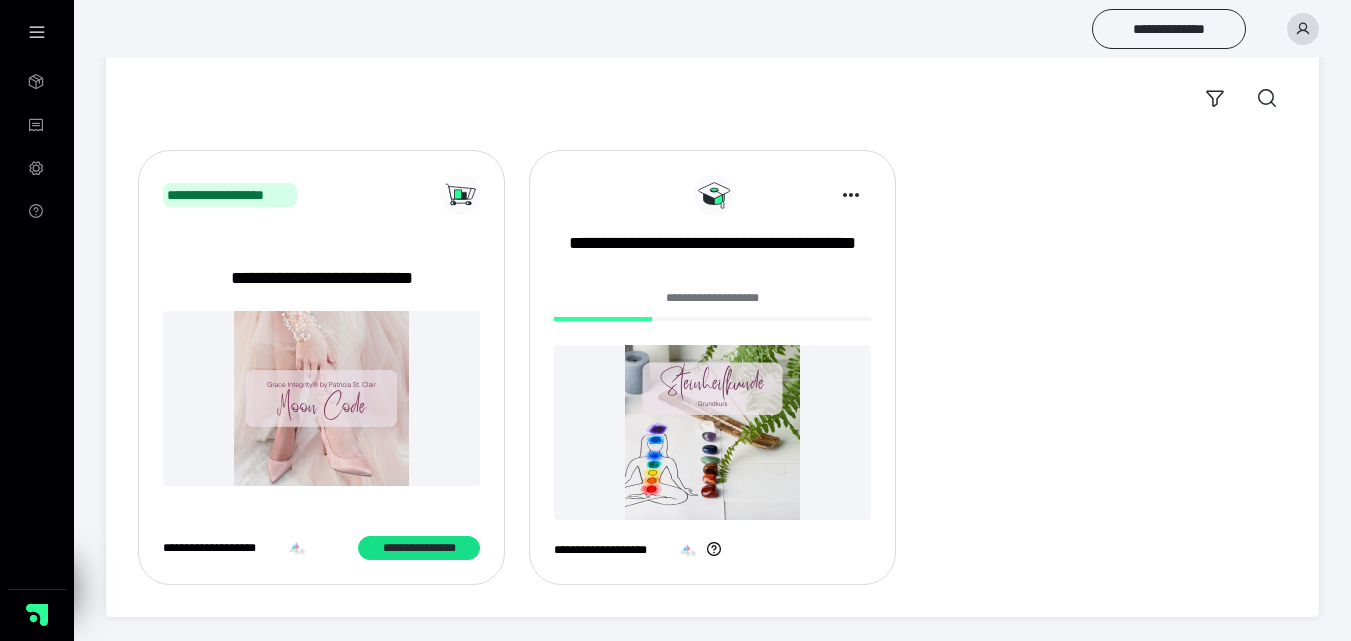 click at bounding box center (712, 432) 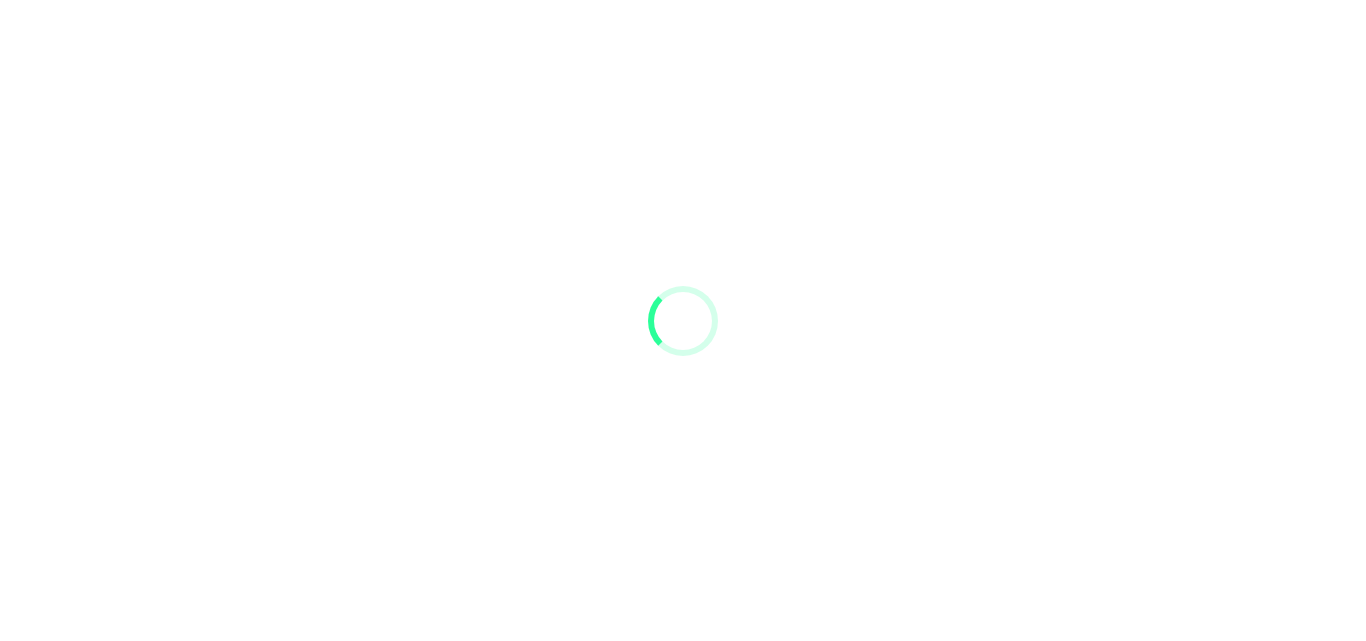 scroll, scrollTop: 0, scrollLeft: 0, axis: both 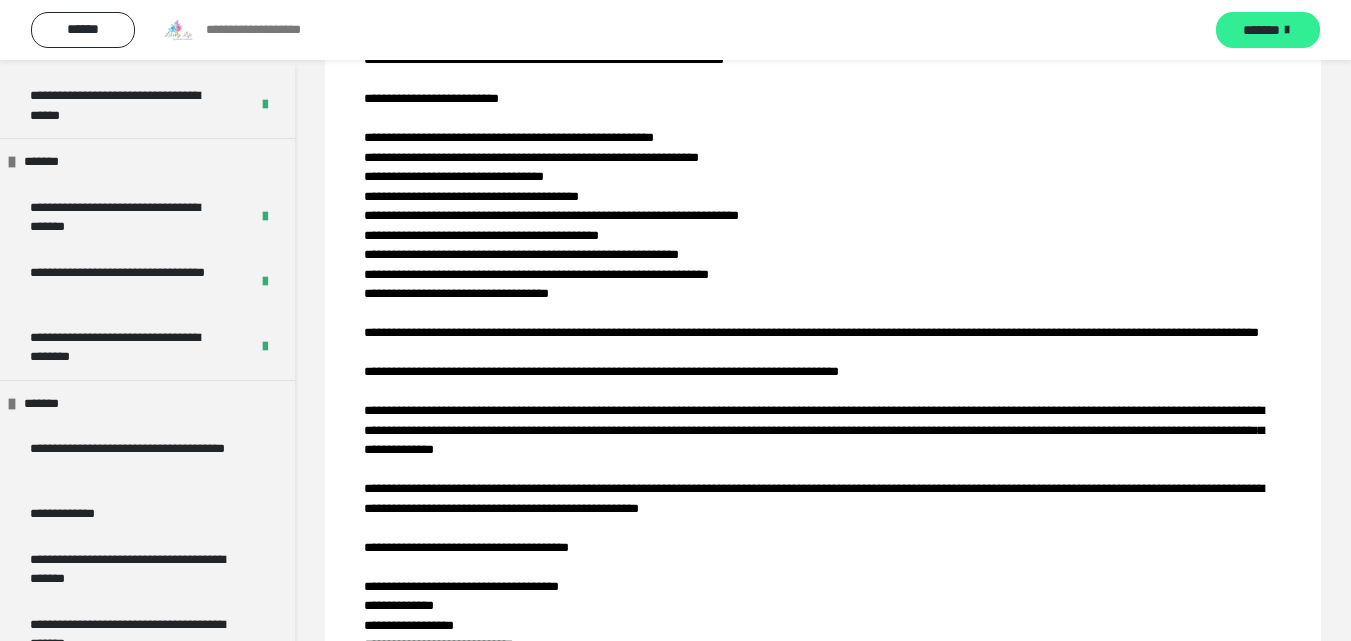 click on "*******" at bounding box center (1268, 30) 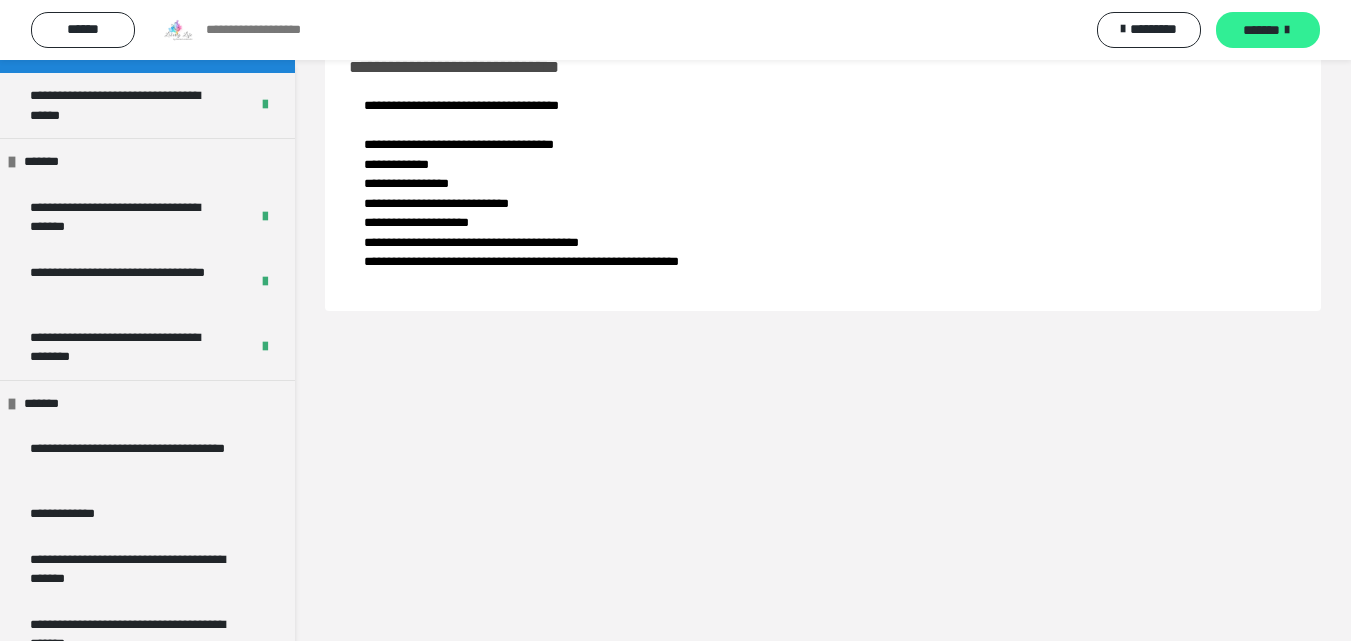 scroll, scrollTop: 60, scrollLeft: 0, axis: vertical 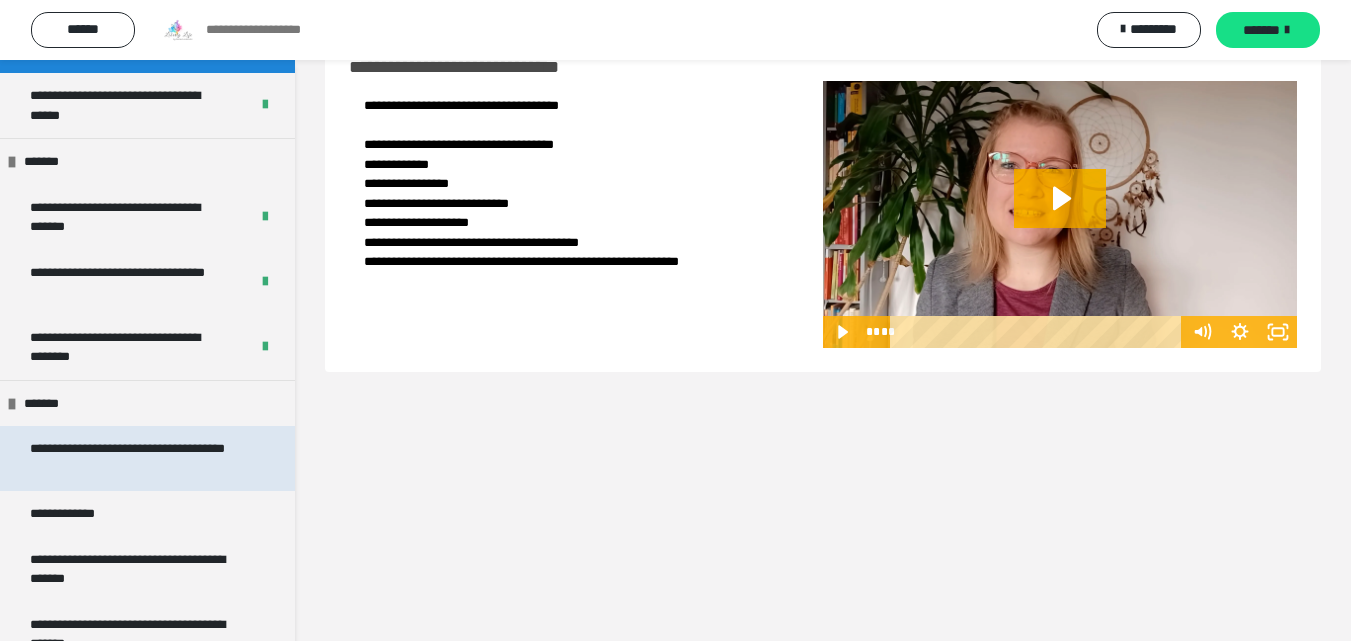 click on "**********" at bounding box center (132, 458) 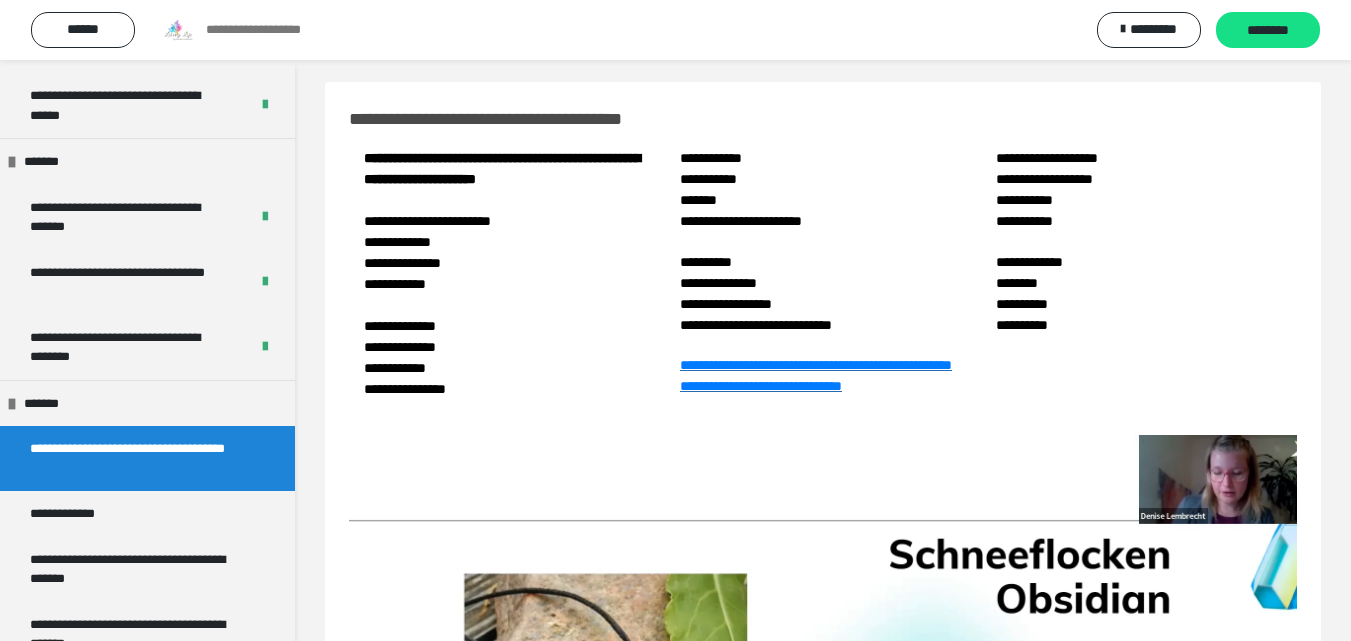 scroll, scrollTop: 0, scrollLeft: 0, axis: both 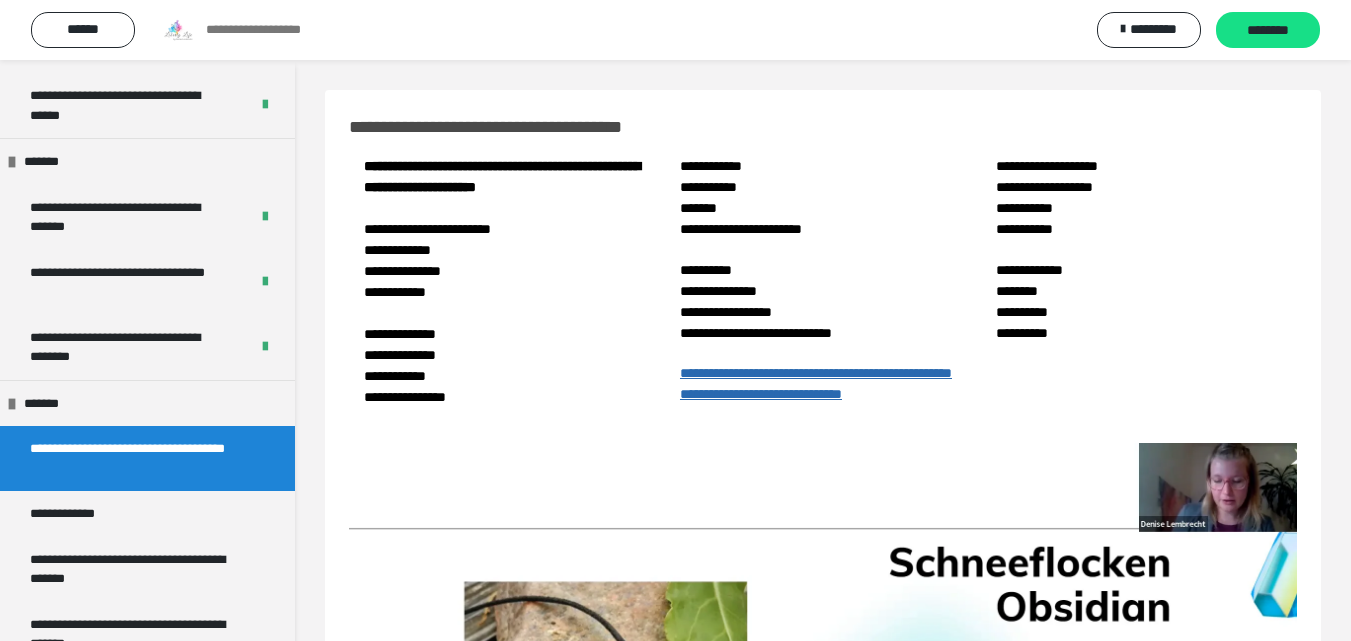 click on "**********" at bounding box center (816, 383) 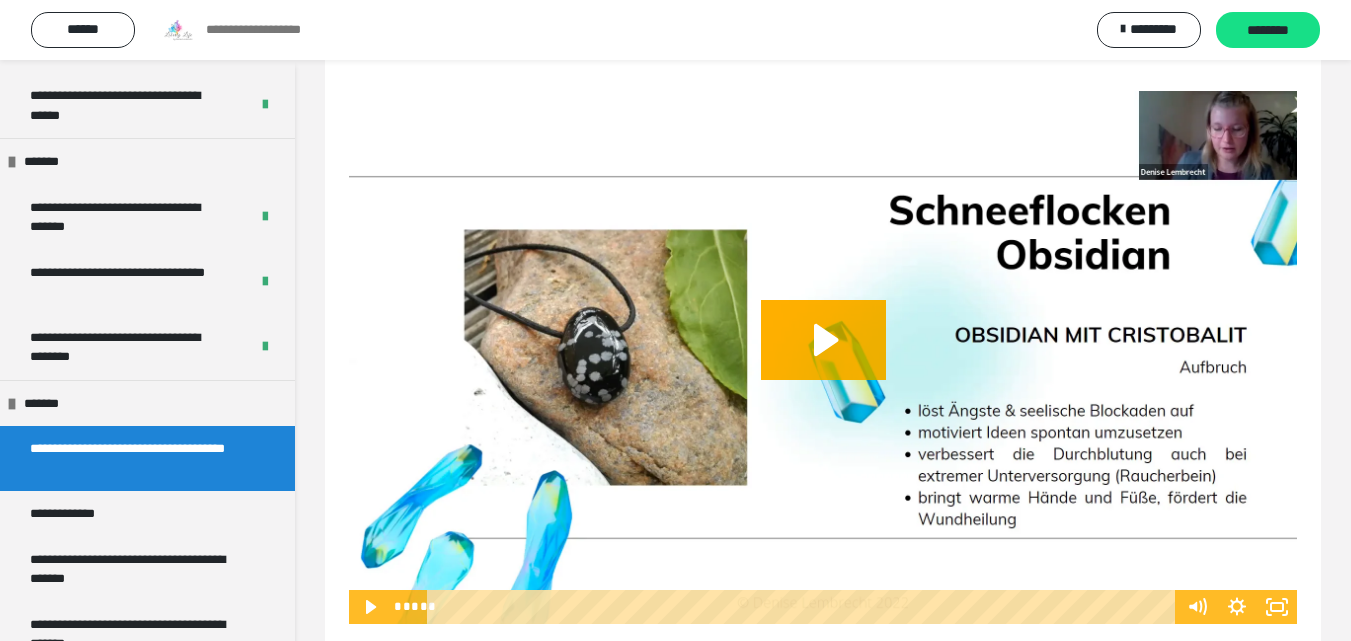 scroll, scrollTop: 400, scrollLeft: 0, axis: vertical 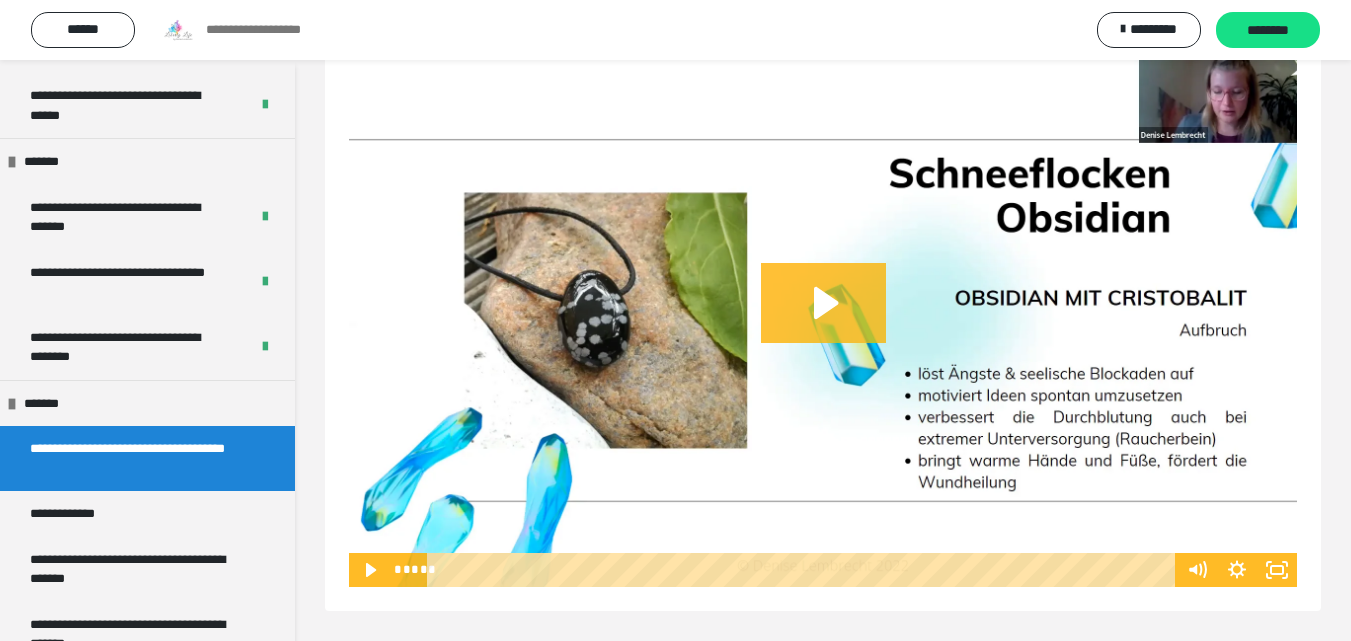 click 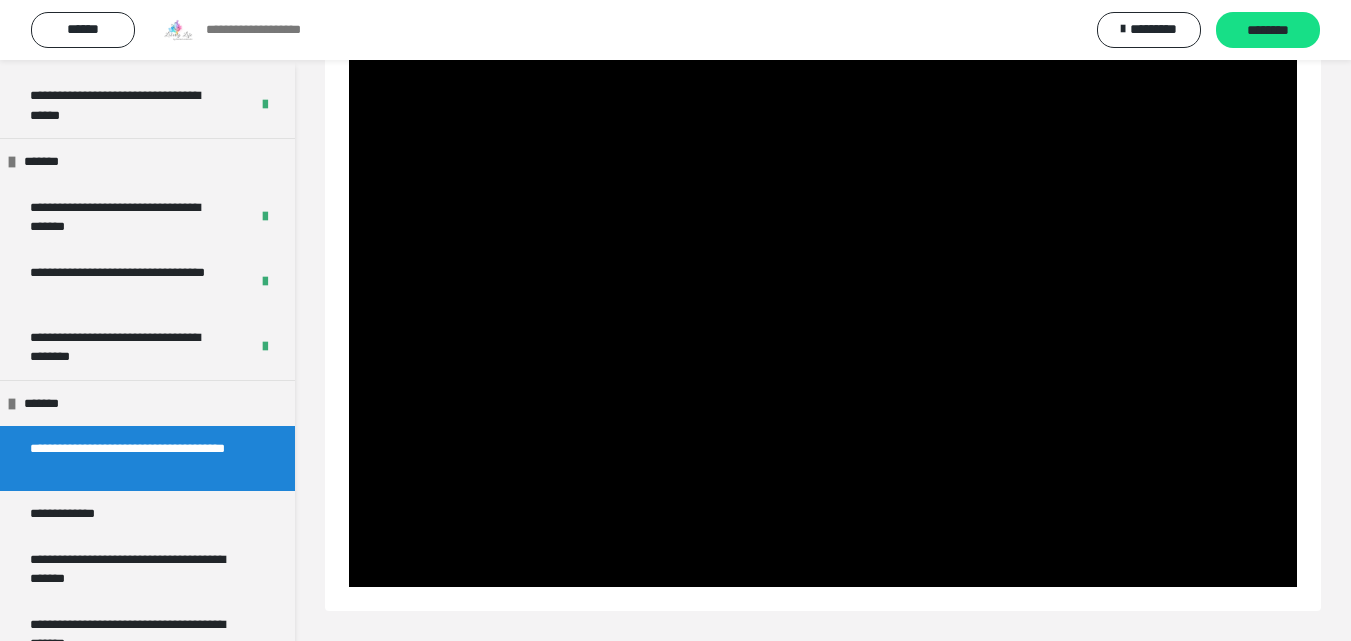 scroll, scrollTop: 410, scrollLeft: 0, axis: vertical 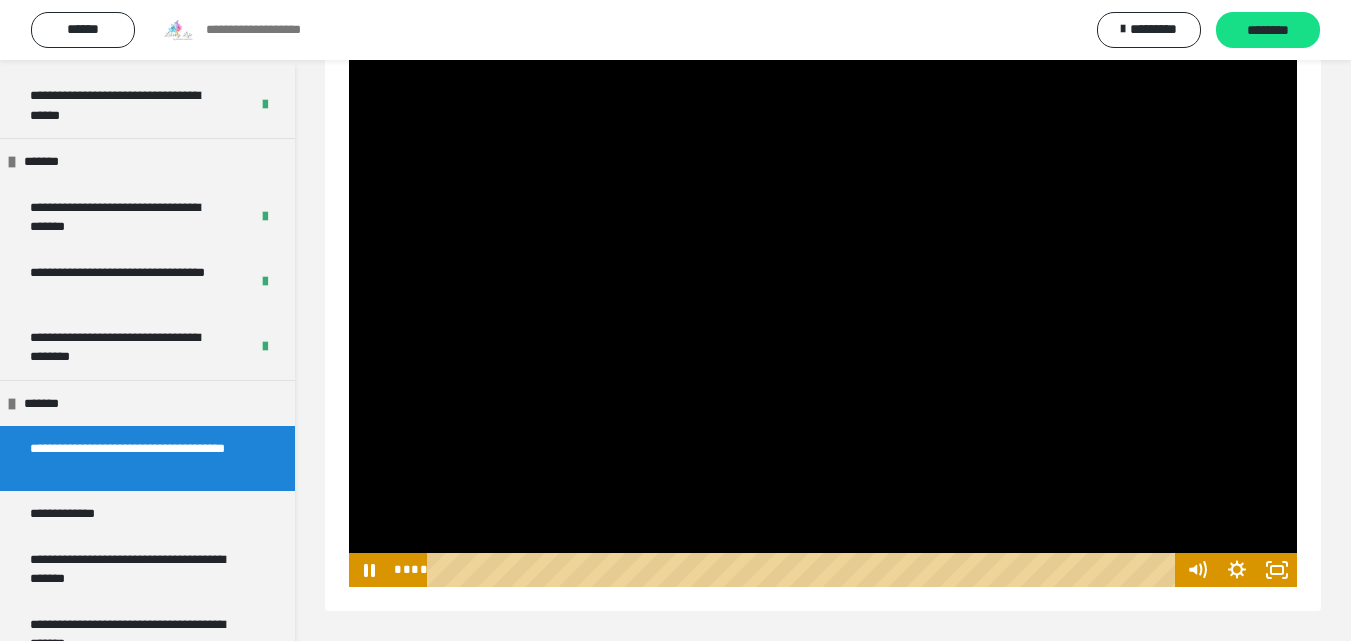 click at bounding box center (823, 320) 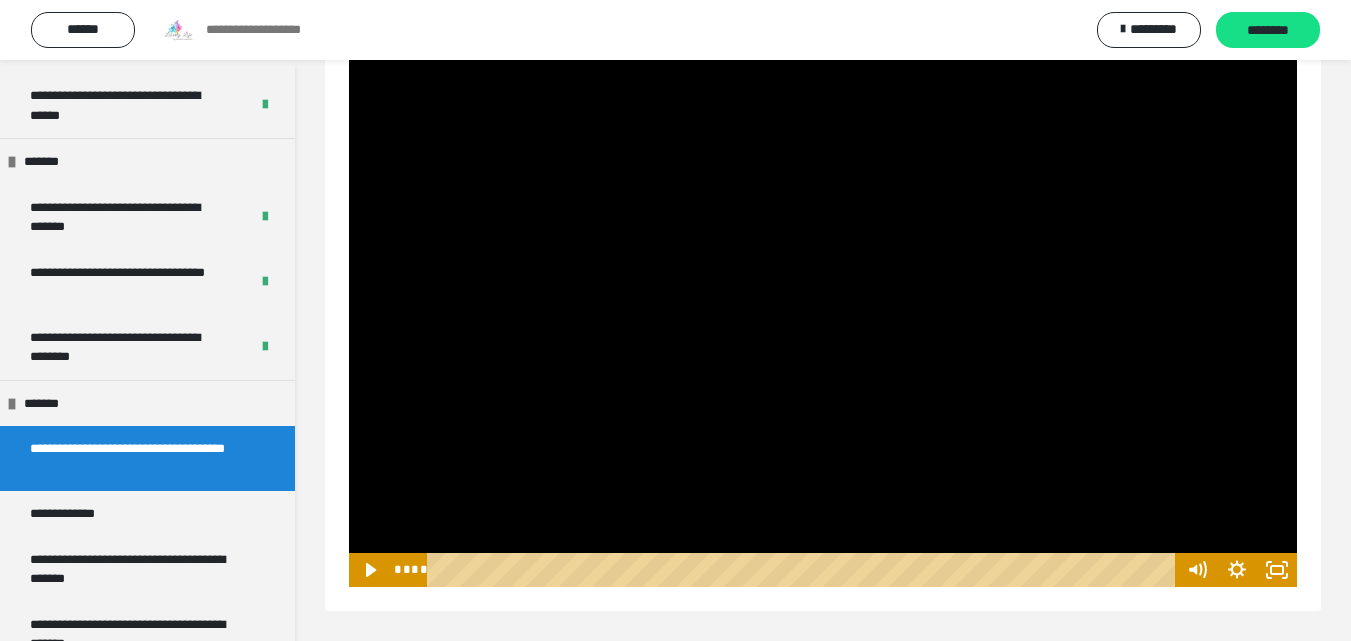 click at bounding box center [823, 320] 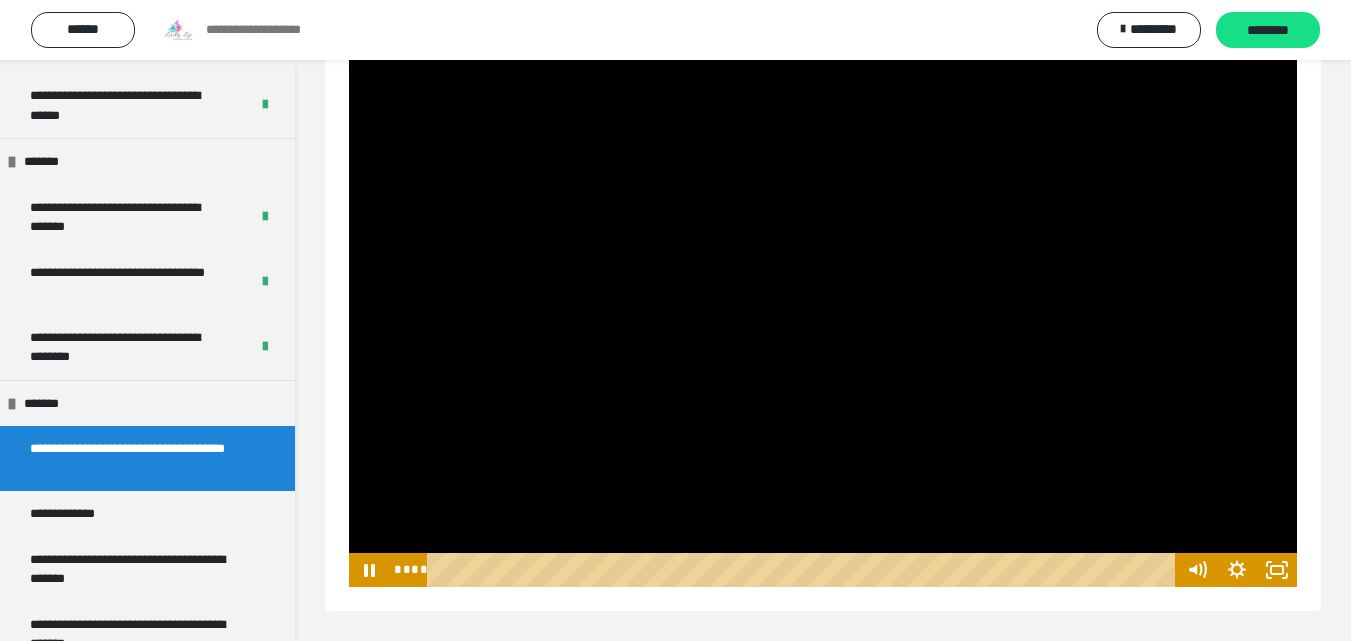 click at bounding box center (823, 320) 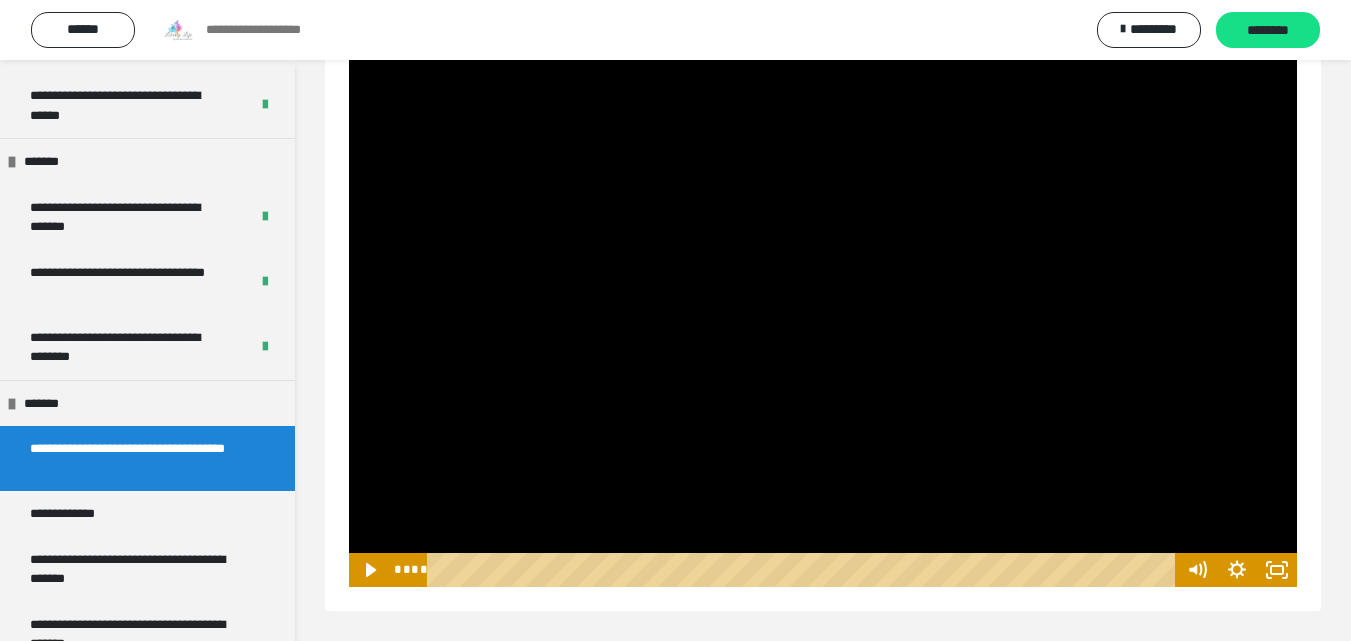 drag, startPoint x: 821, startPoint y: 317, endPoint x: 816, endPoint y: 362, distance: 45.276924 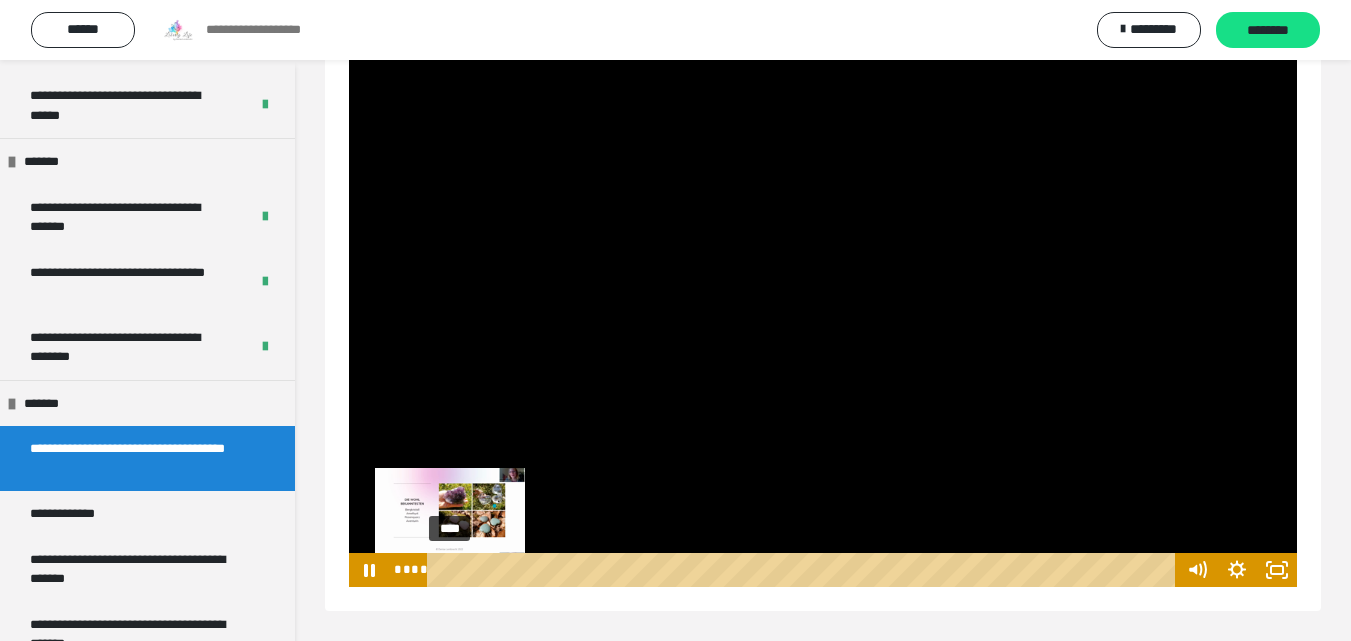click at bounding box center (449, 569) 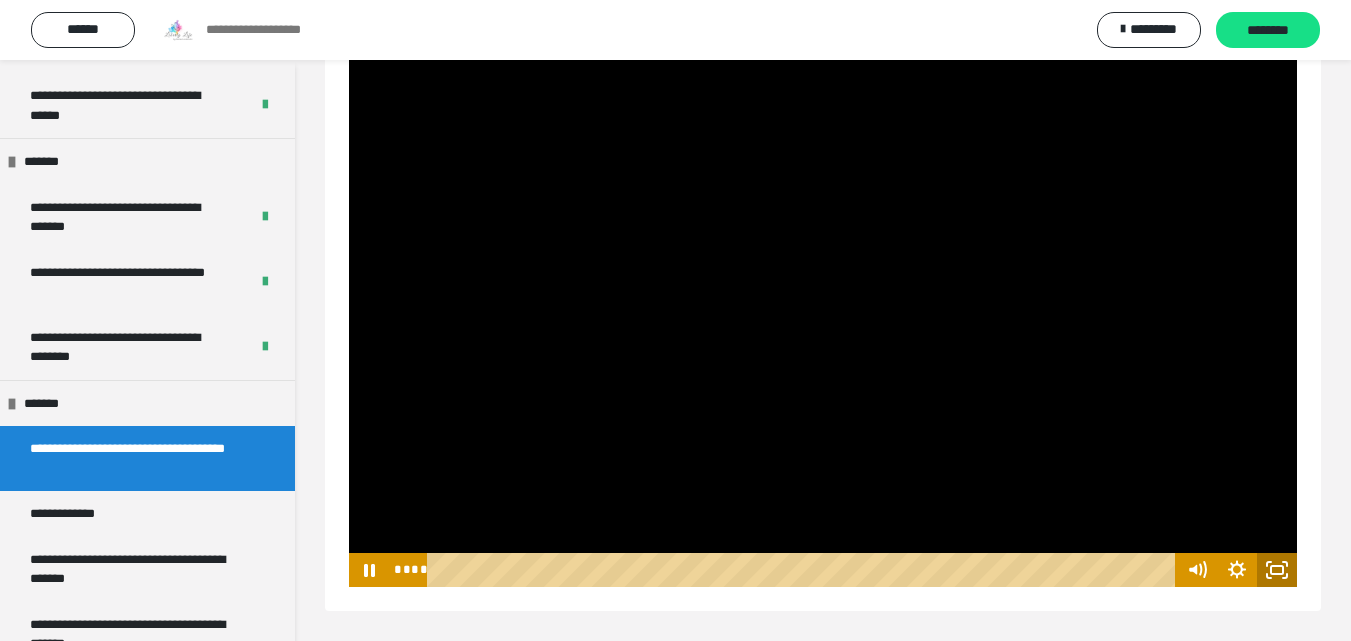 click 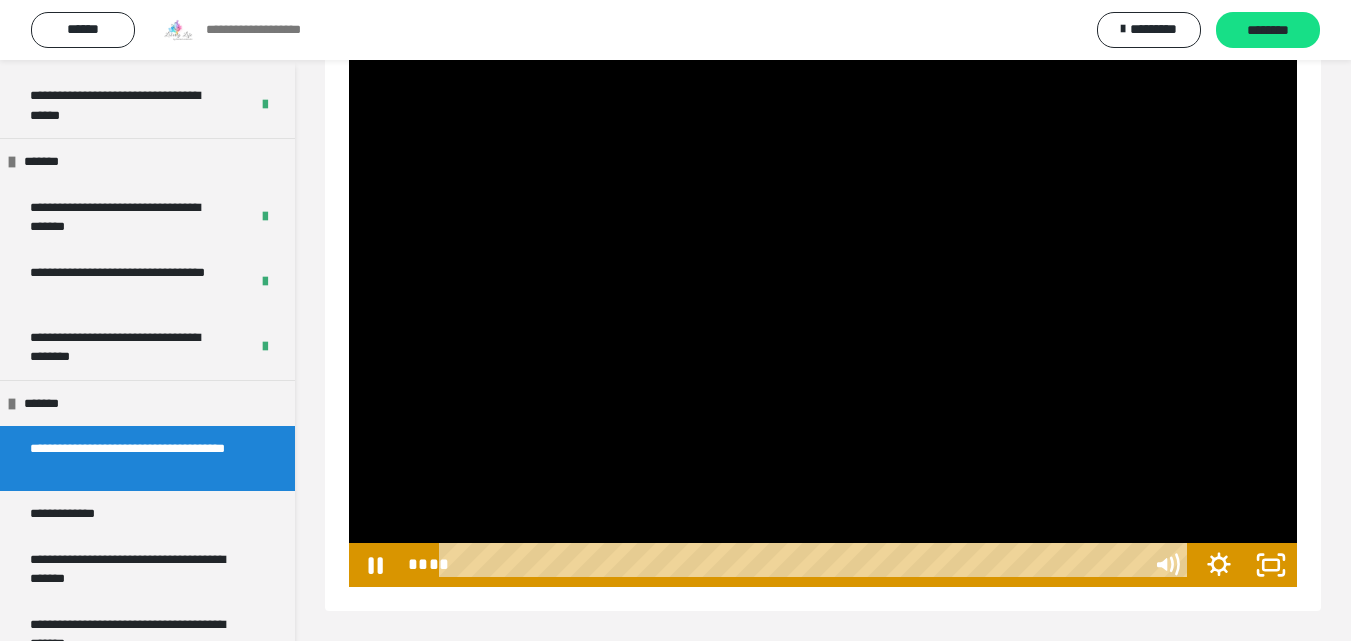 scroll, scrollTop: 291, scrollLeft: 0, axis: vertical 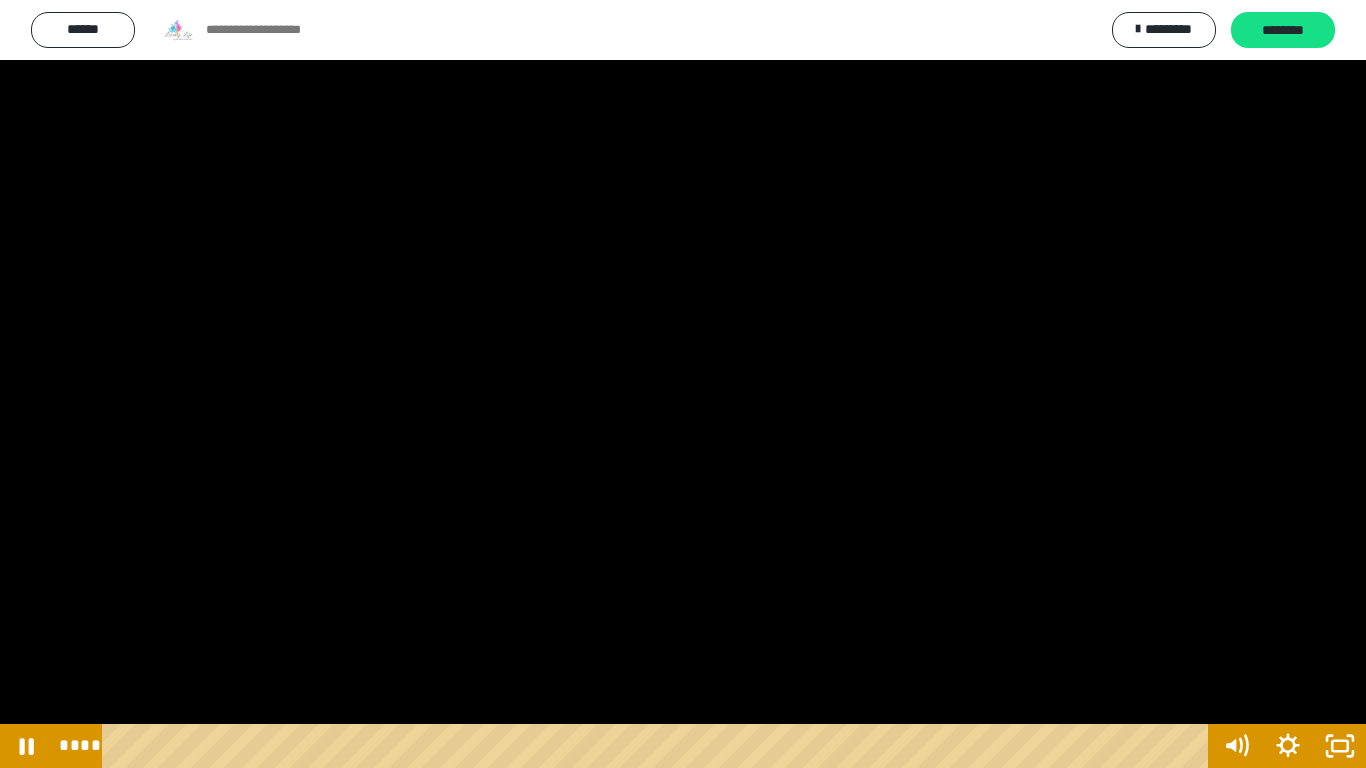 click at bounding box center (683, 384) 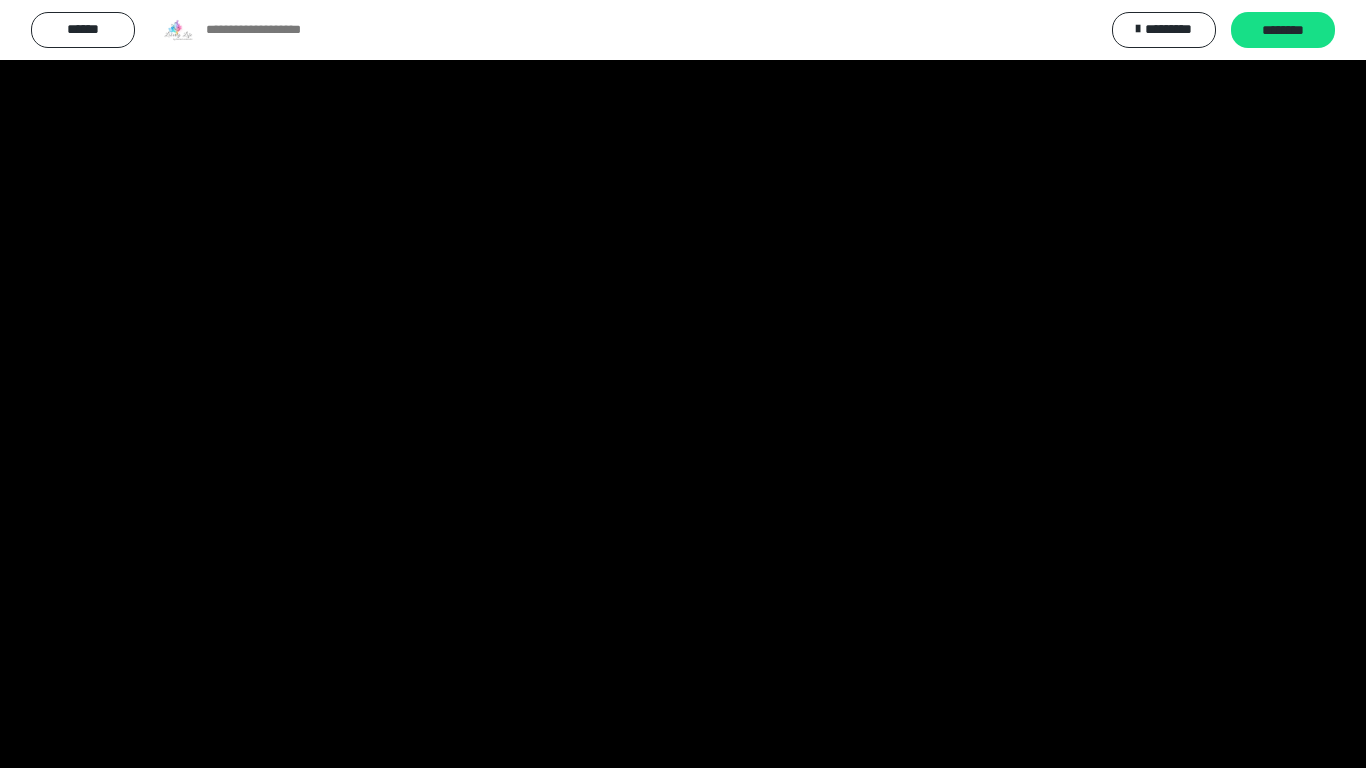 click at bounding box center (683, 384) 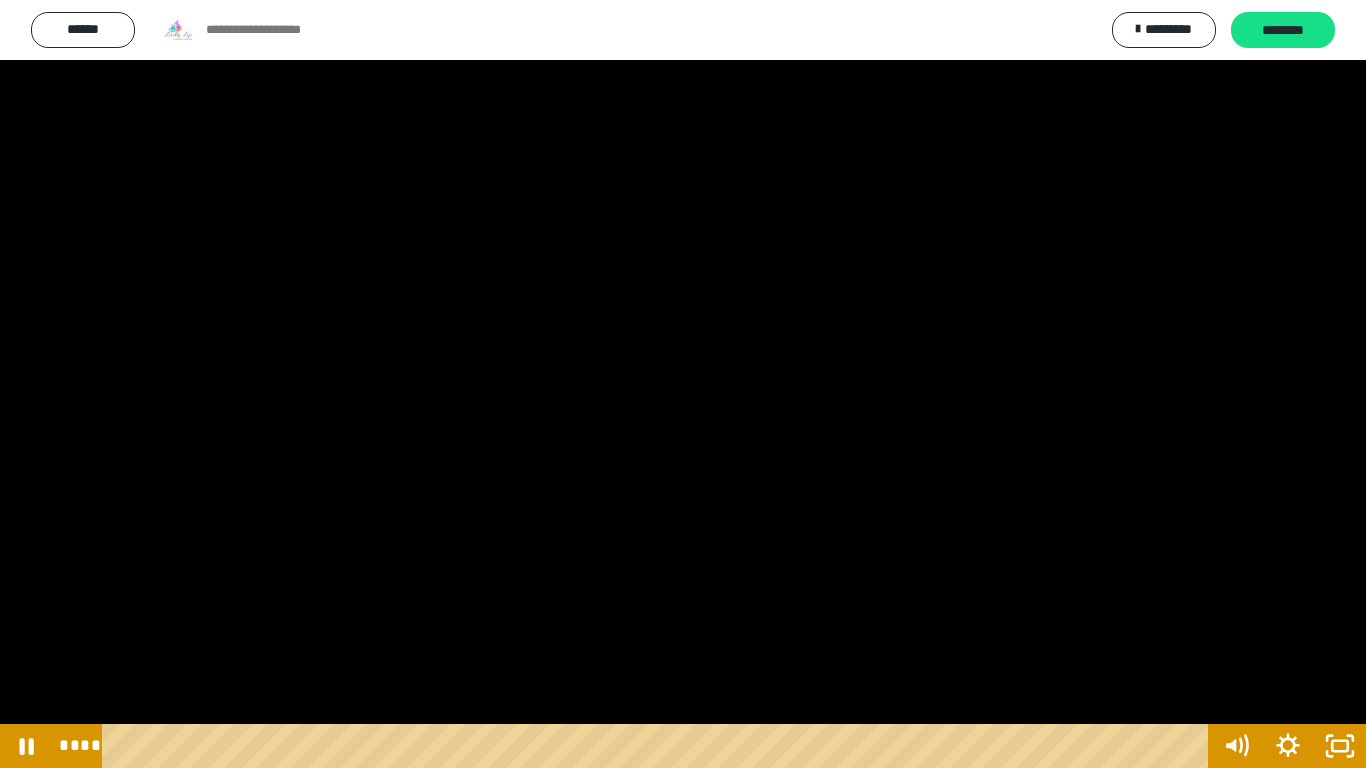 click at bounding box center [683, 384] 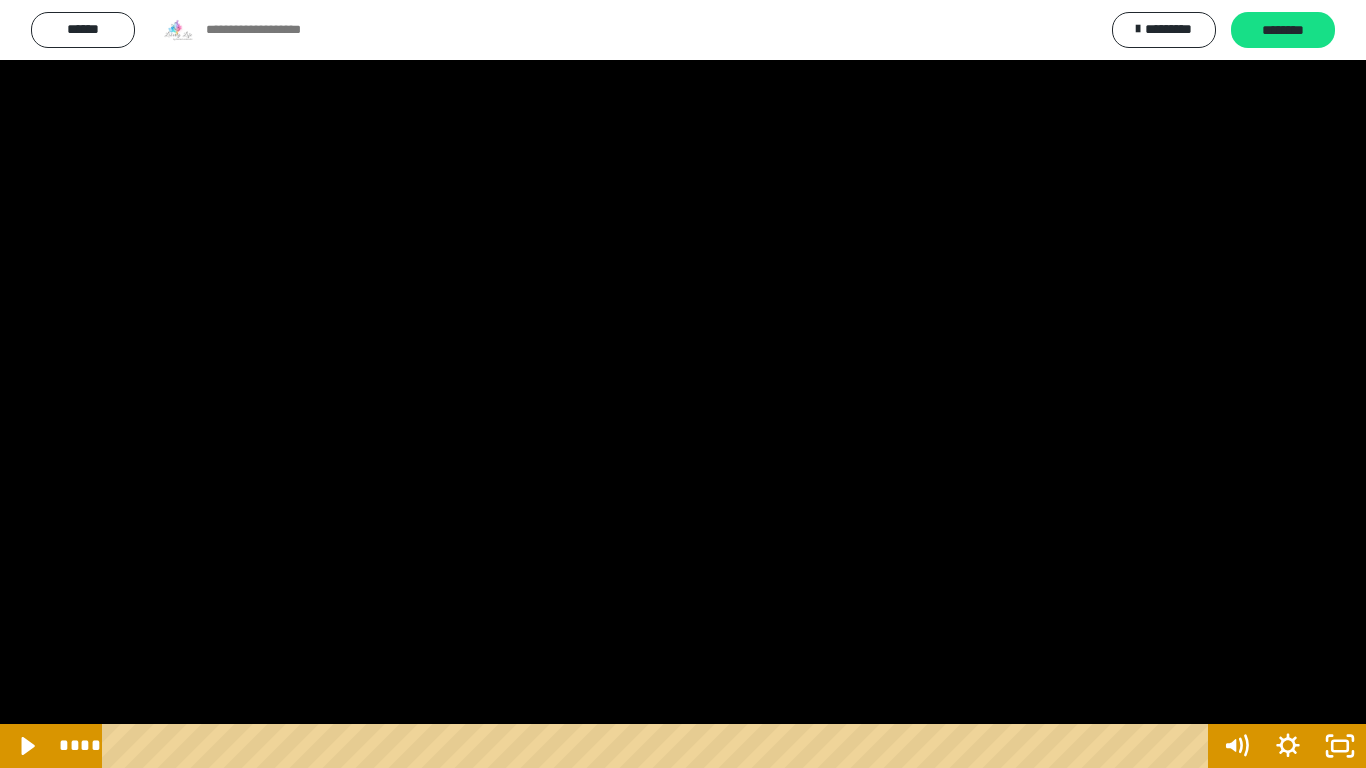 click at bounding box center [683, 384] 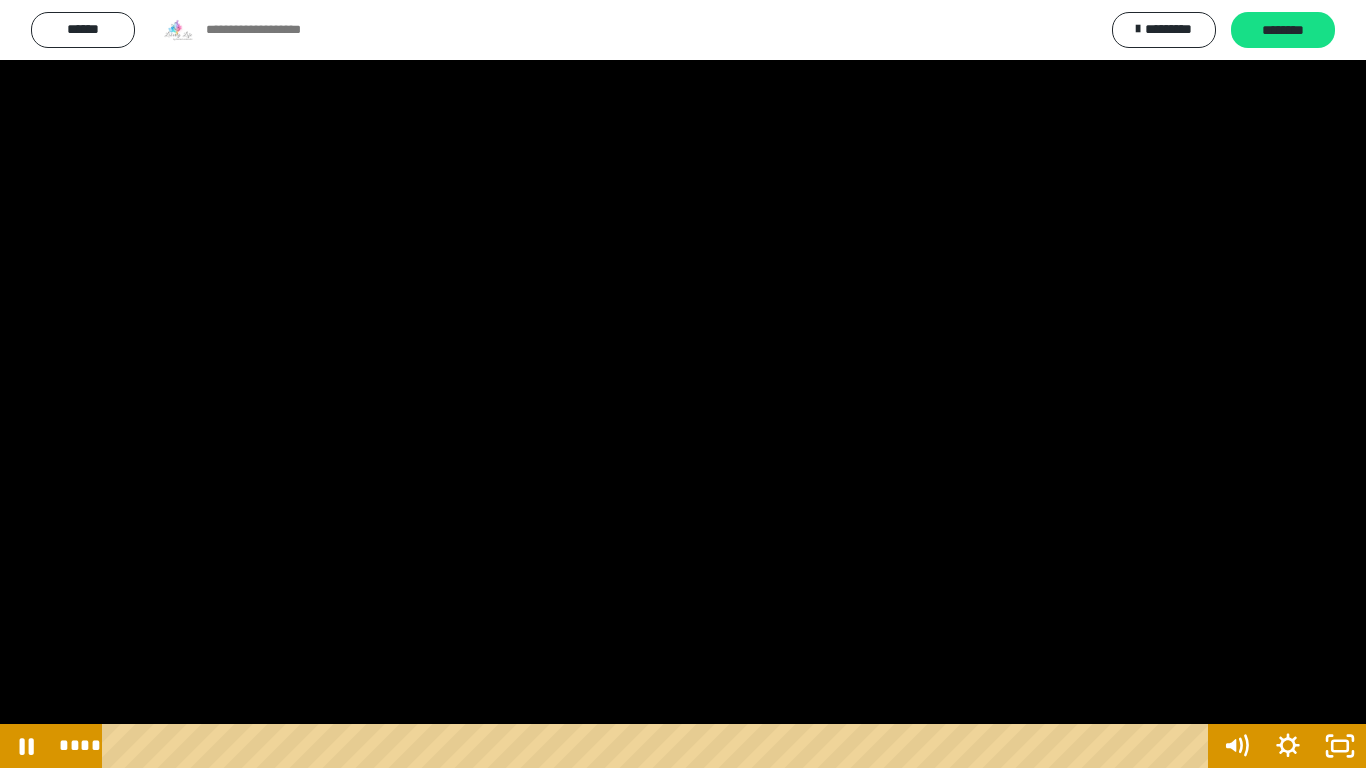 click at bounding box center [683, 384] 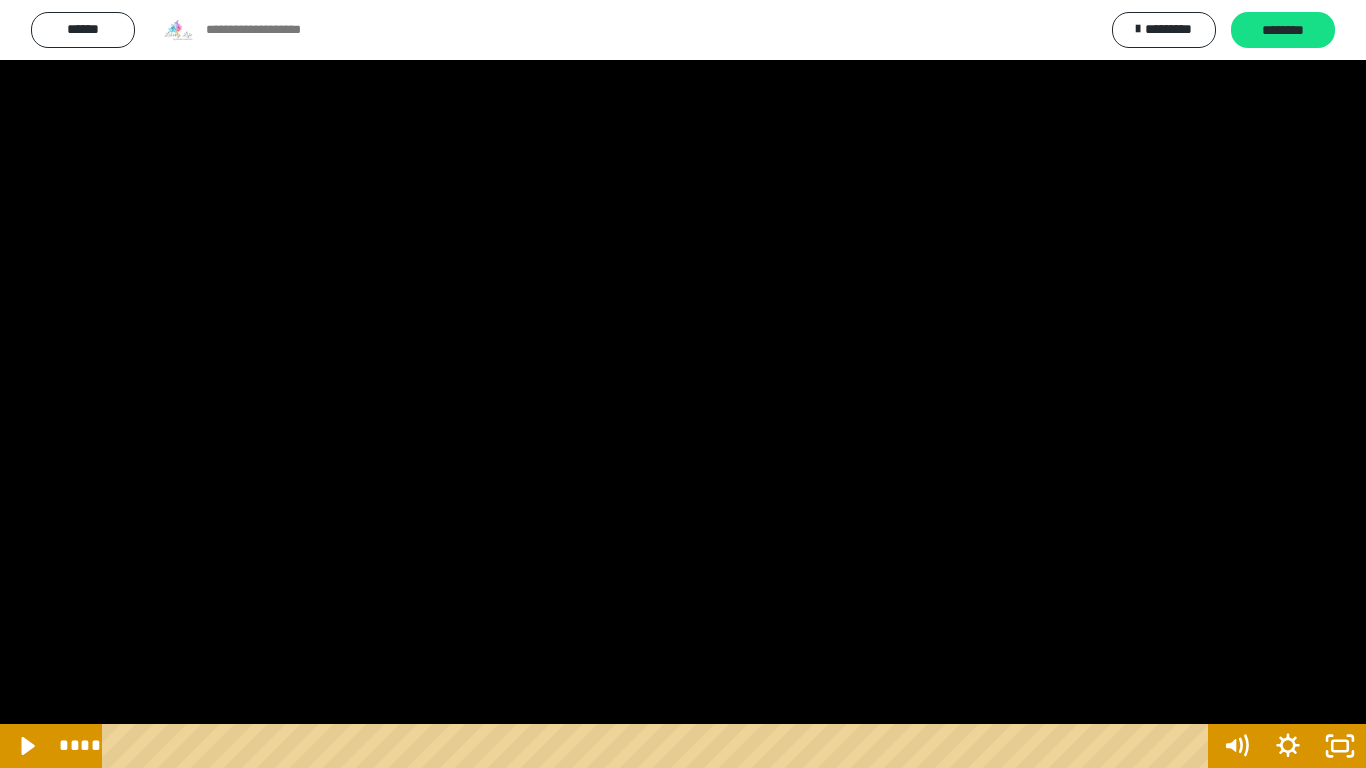 click at bounding box center (683, 384) 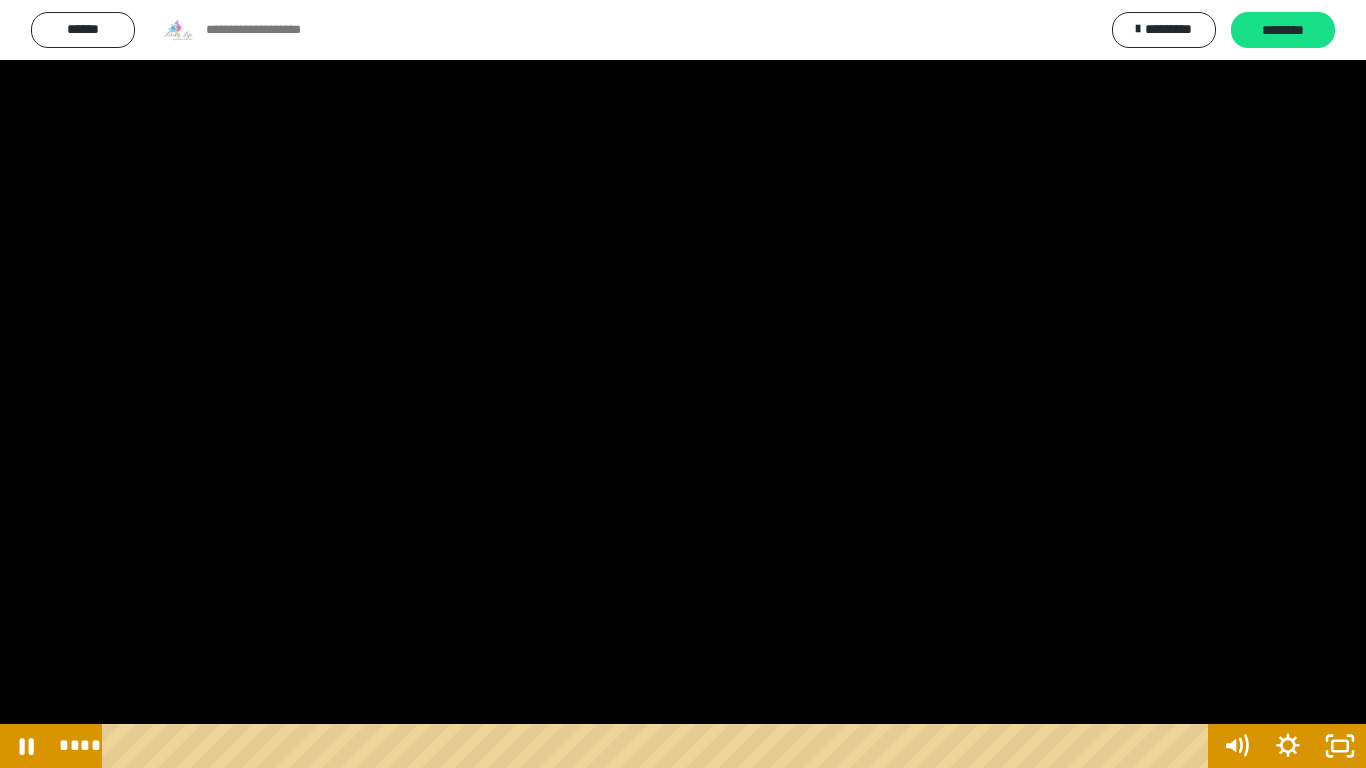 click at bounding box center [683, 384] 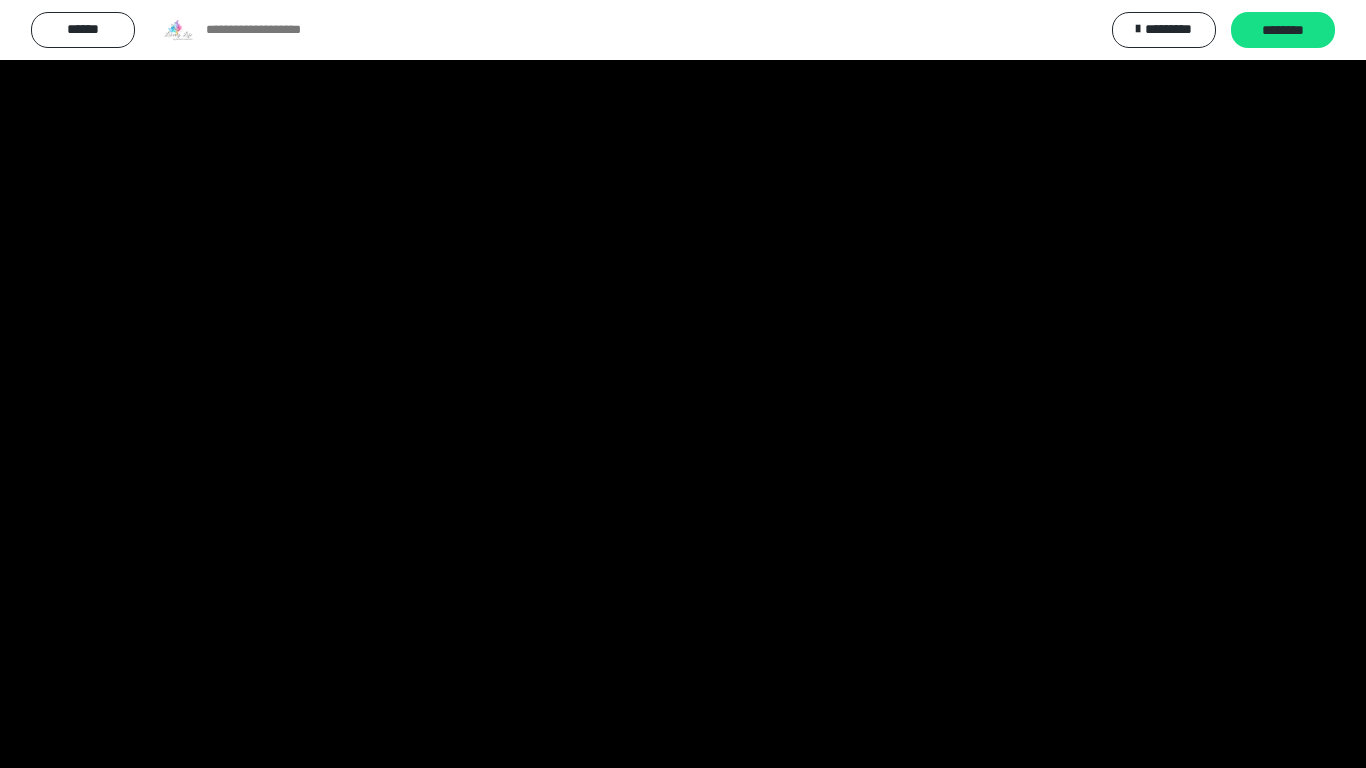 click at bounding box center [683, 384] 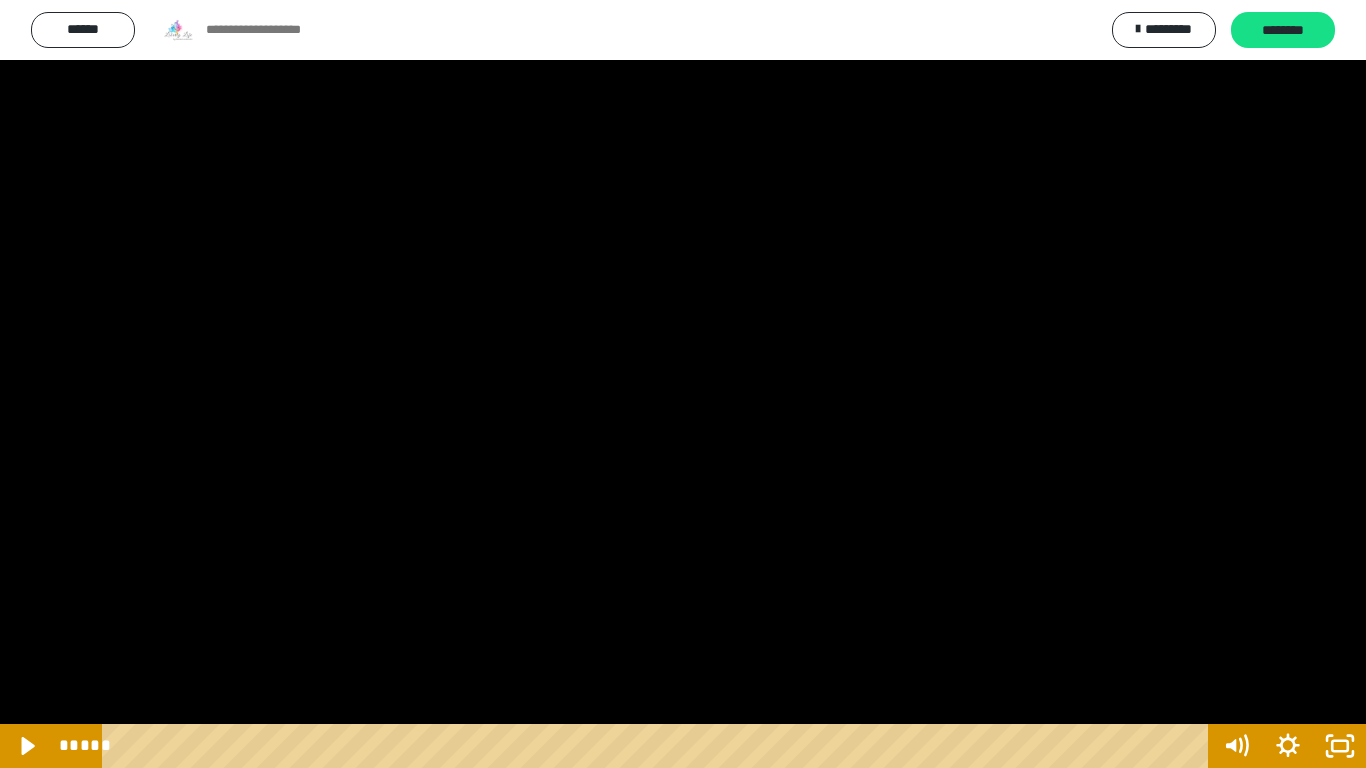 click at bounding box center (683, 384) 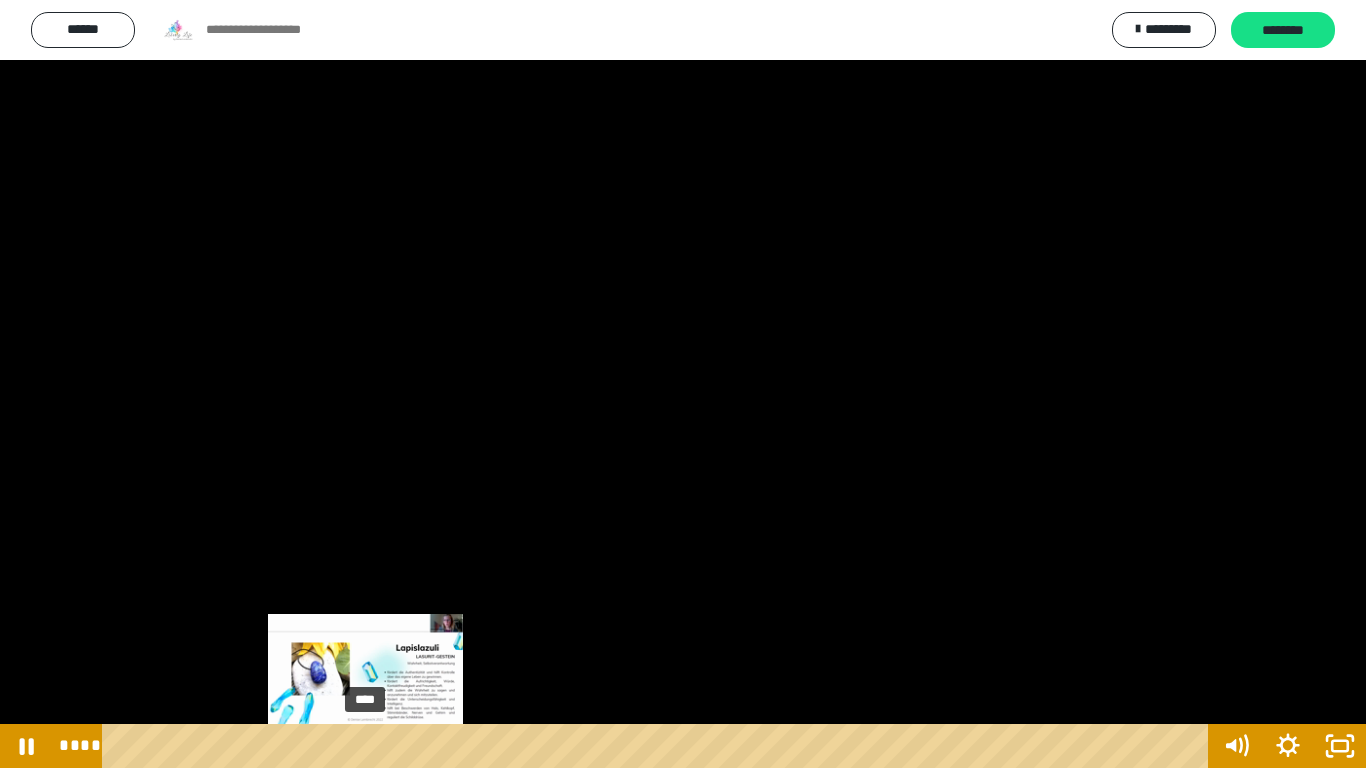 drag, startPoint x: 382, startPoint y: 749, endPoint x: 366, endPoint y: 748, distance: 16.03122 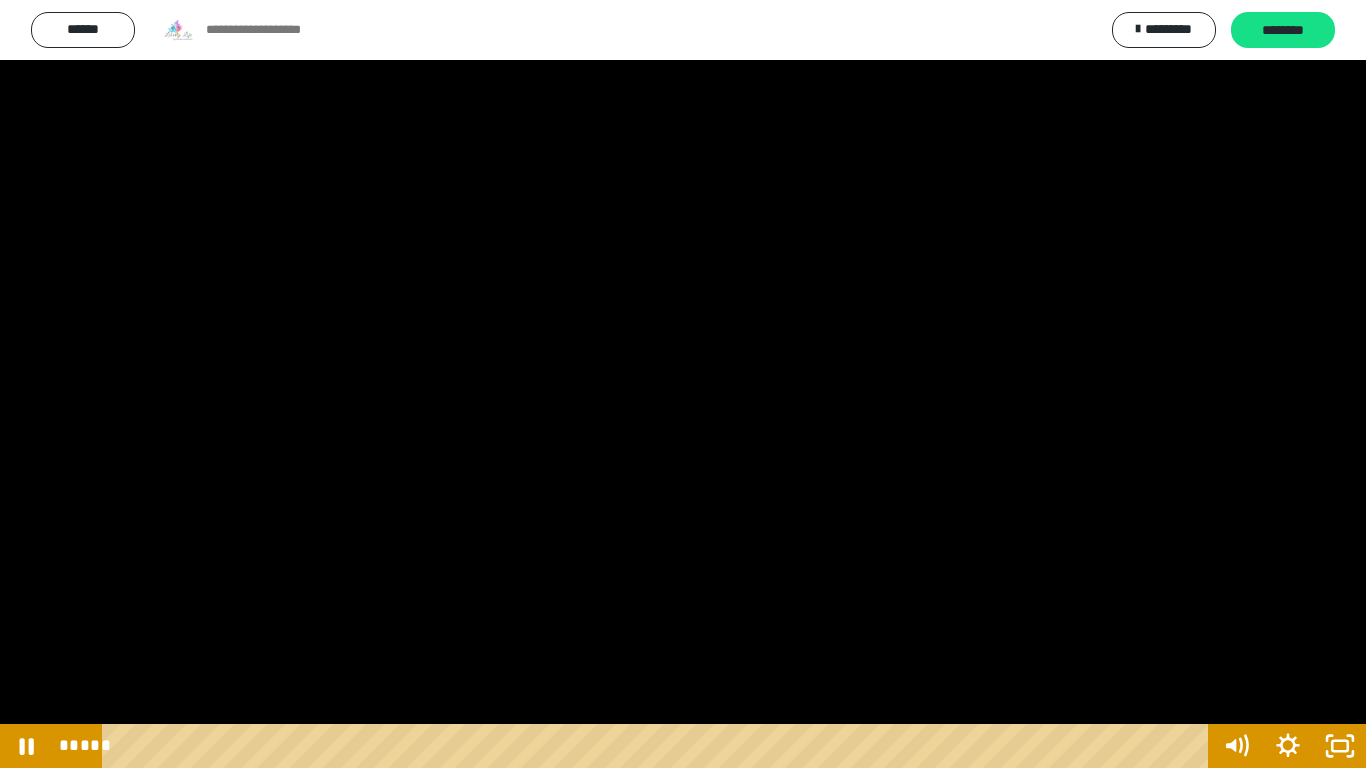 click at bounding box center [683, 384] 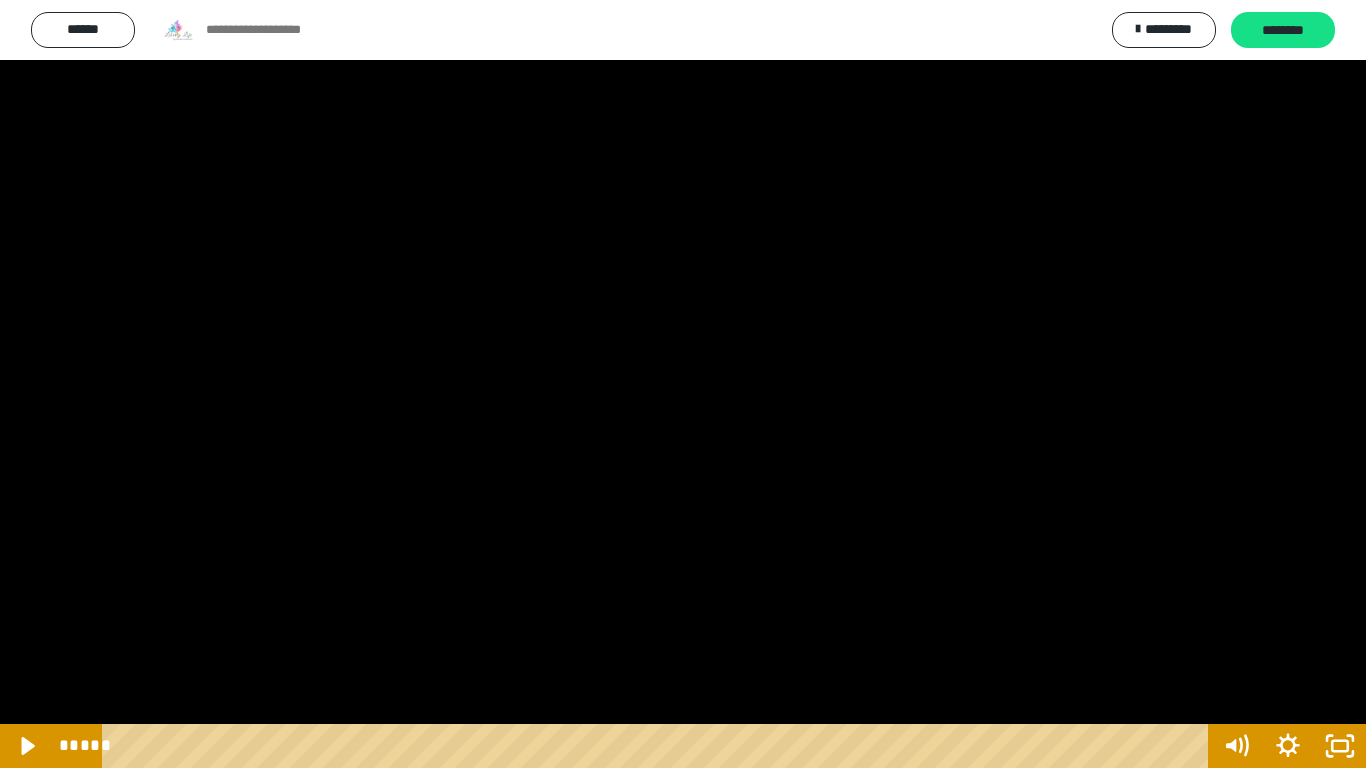 click at bounding box center [683, 384] 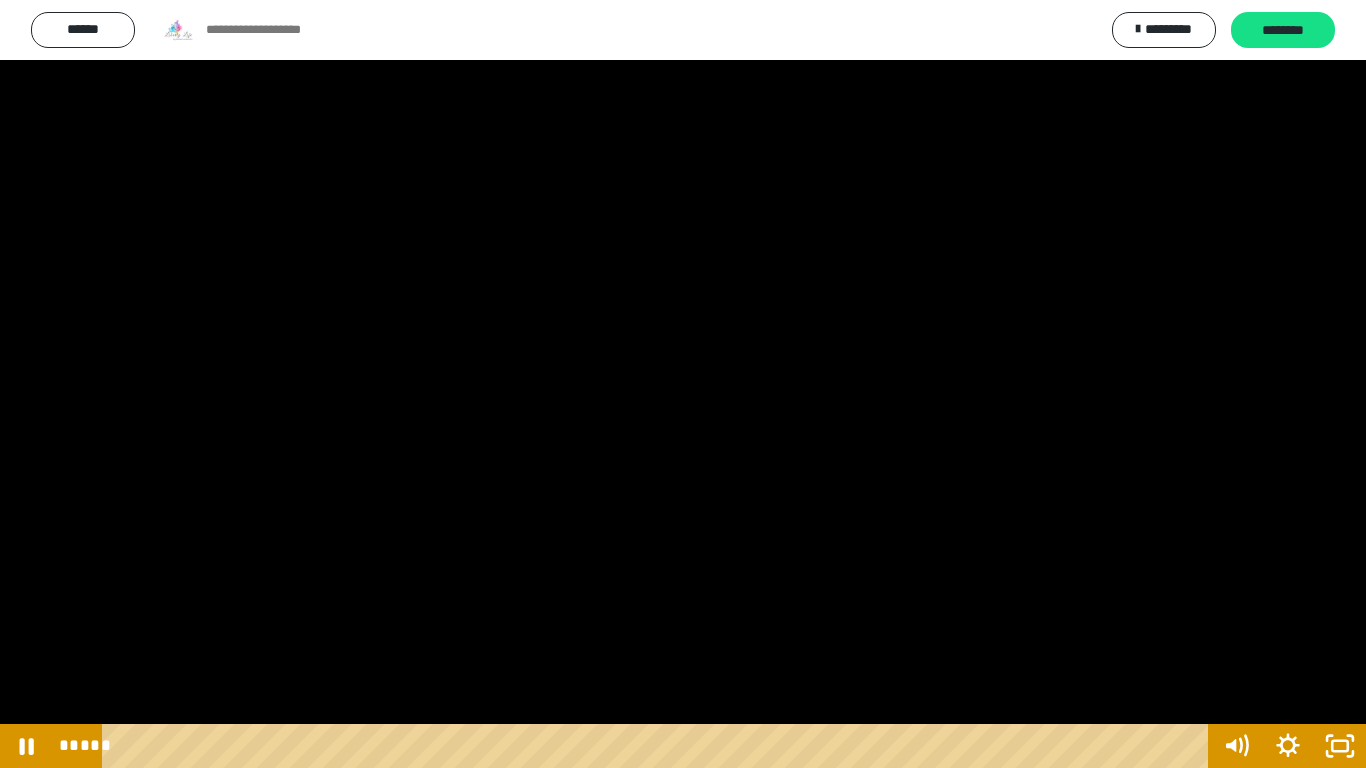 click at bounding box center [683, 384] 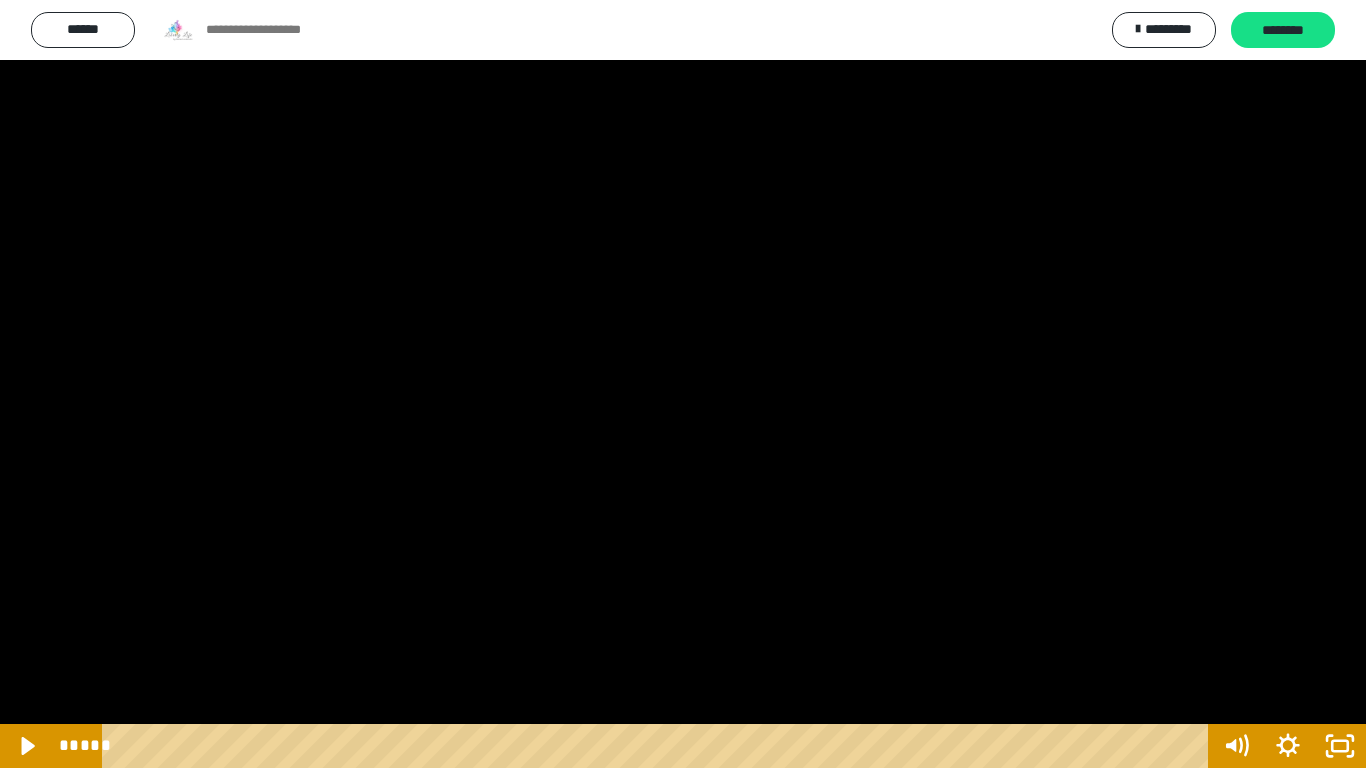 click at bounding box center (683, 384) 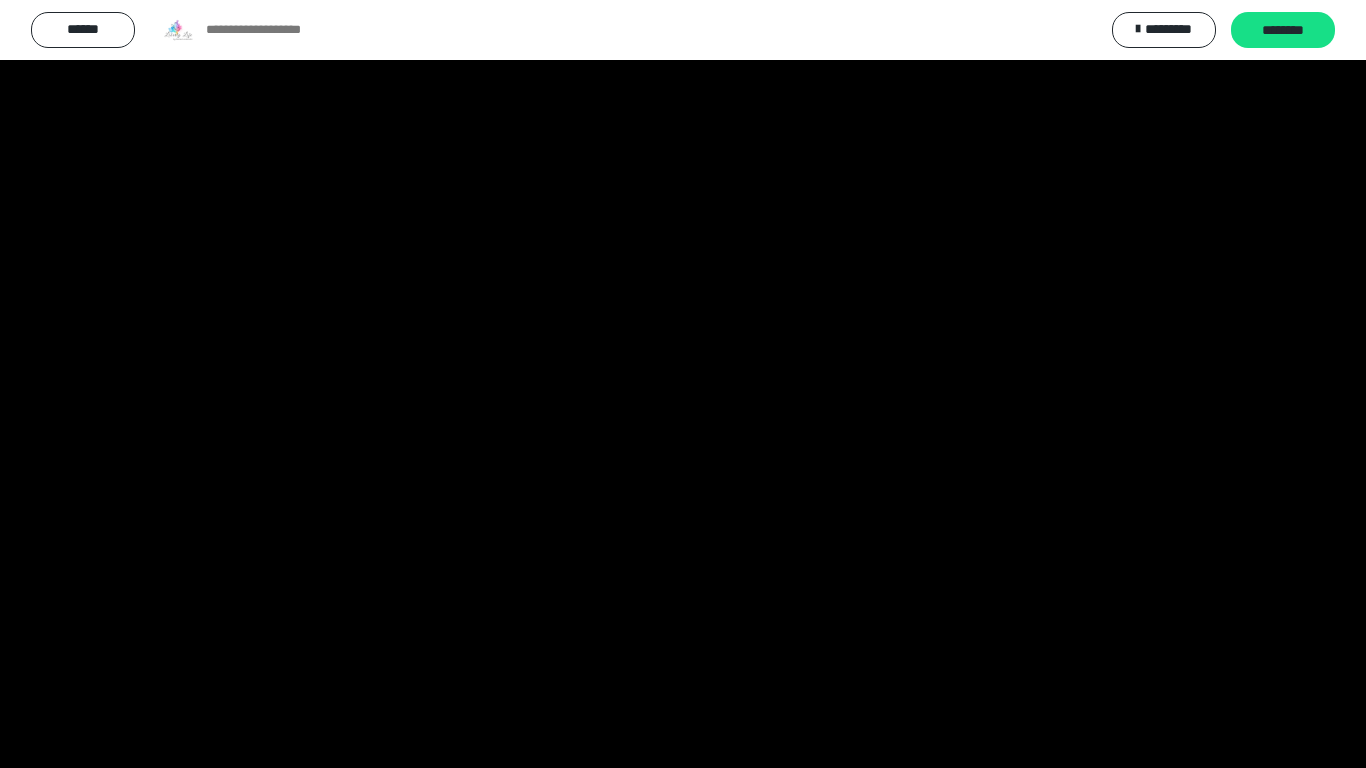 click at bounding box center (683, 384) 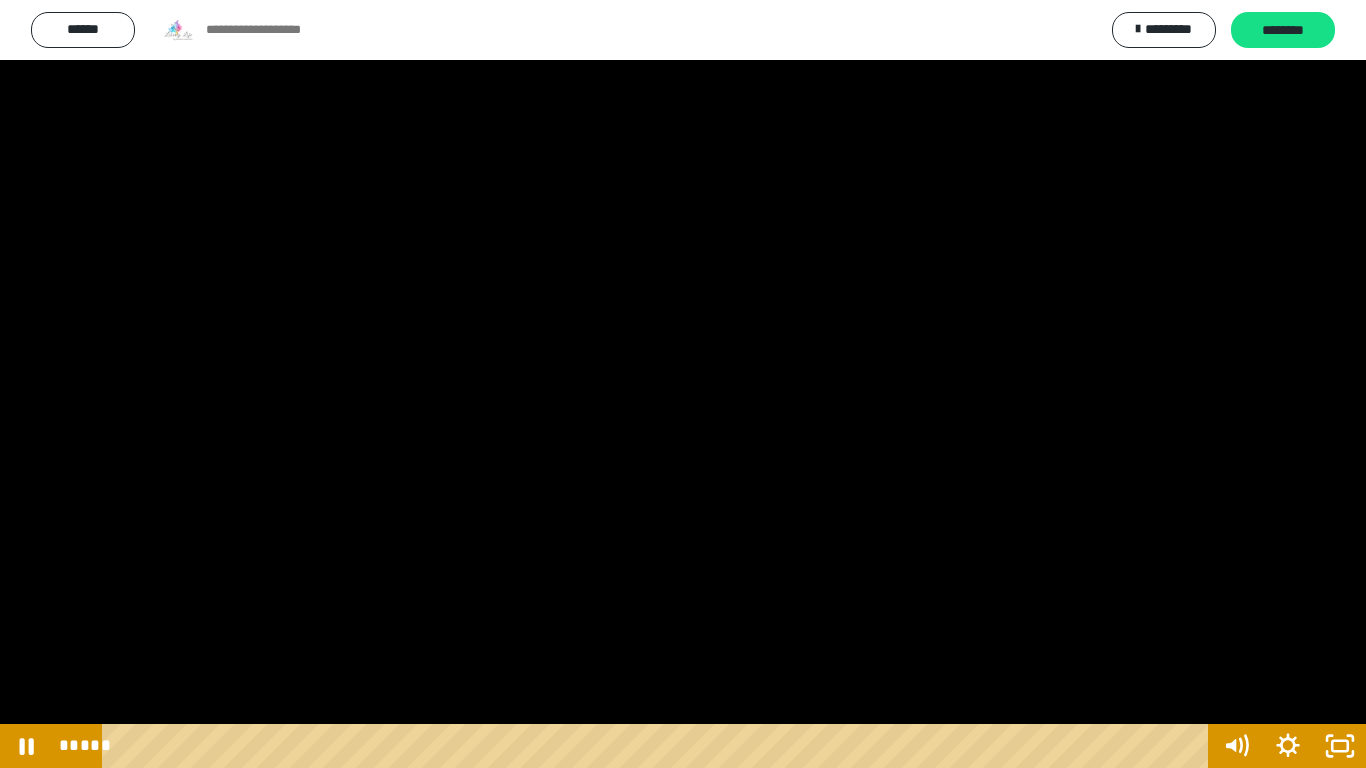 click at bounding box center (683, 384) 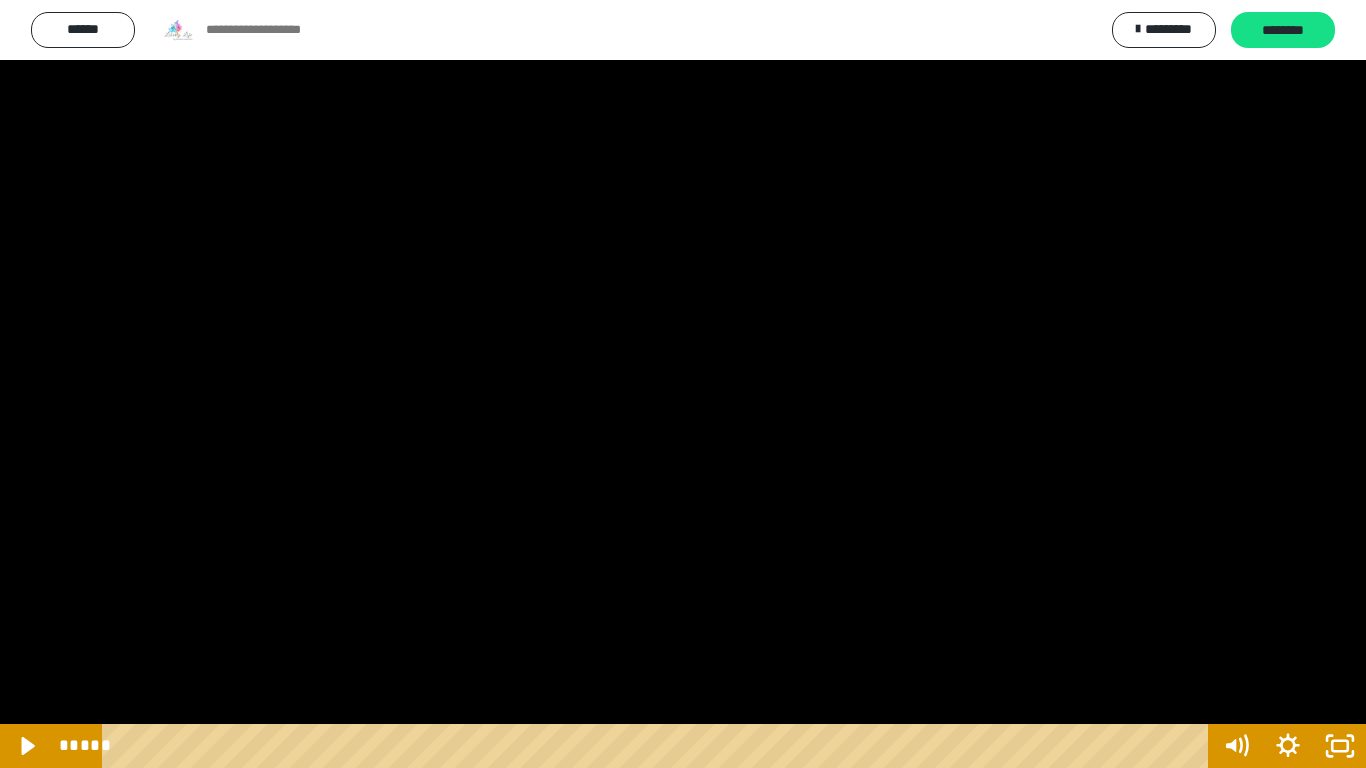 click at bounding box center [683, 384] 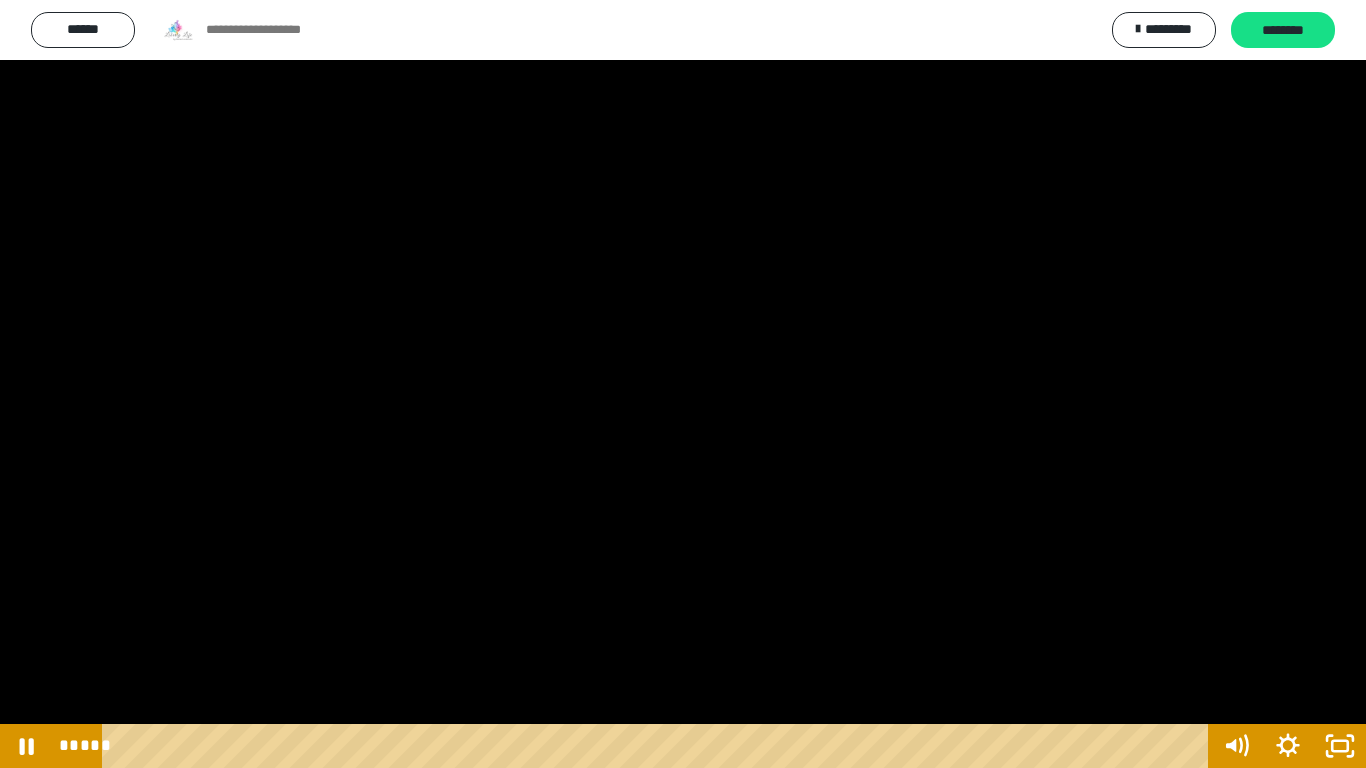 click at bounding box center [683, 384] 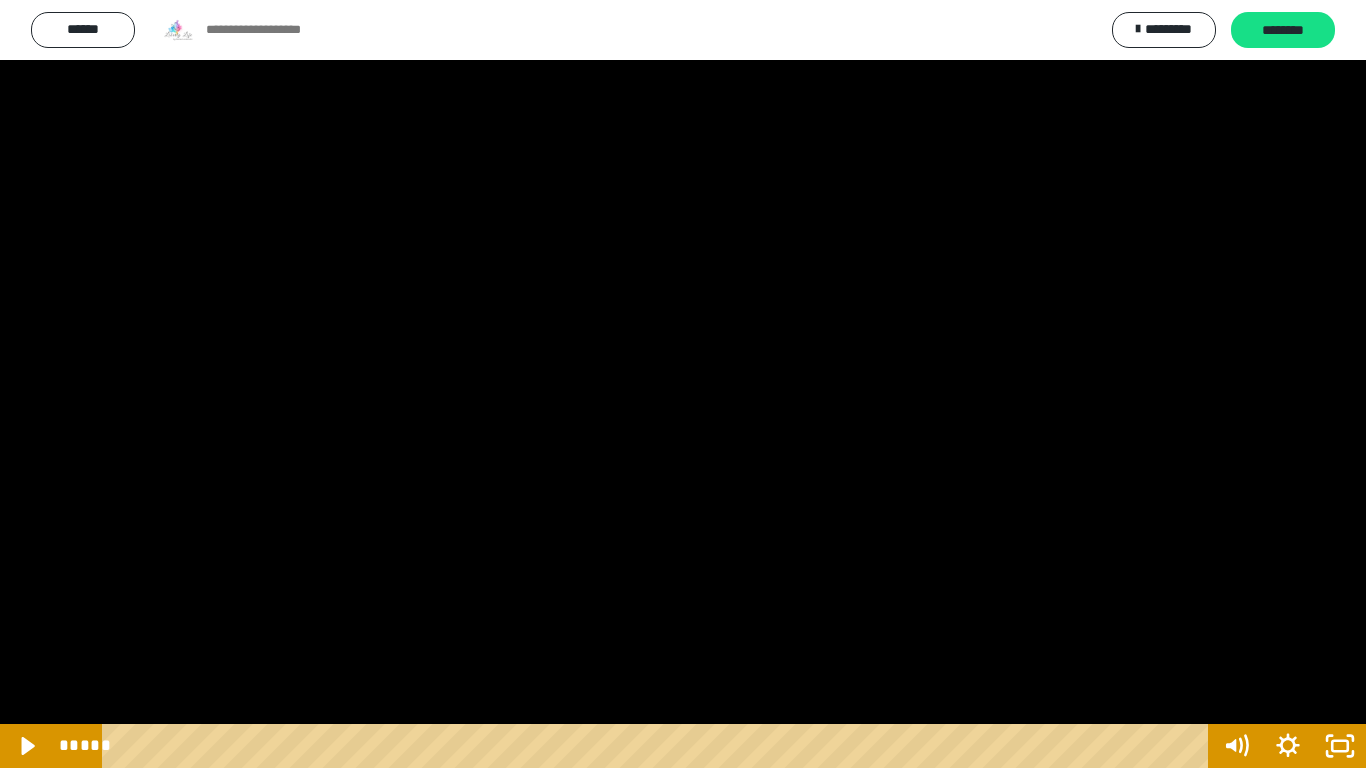 click at bounding box center [683, 384] 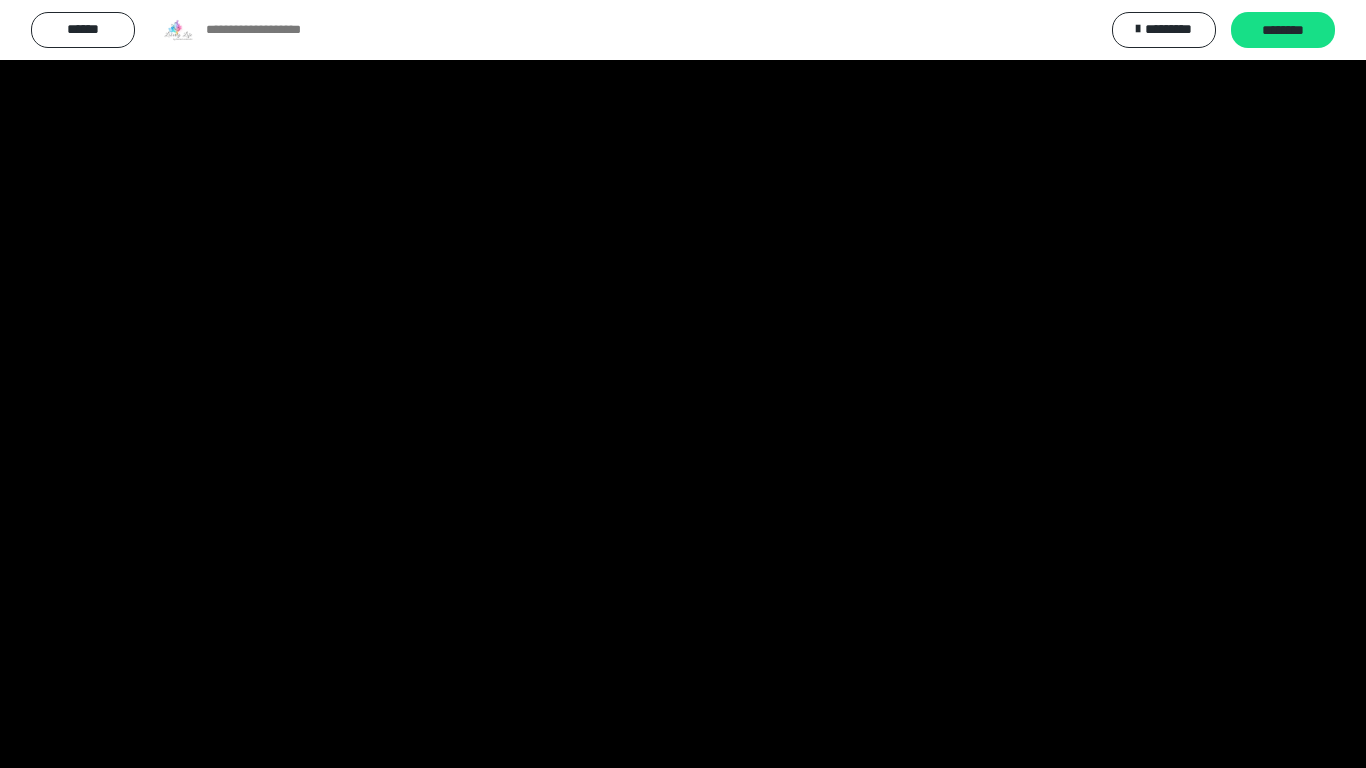 click at bounding box center [683, 384] 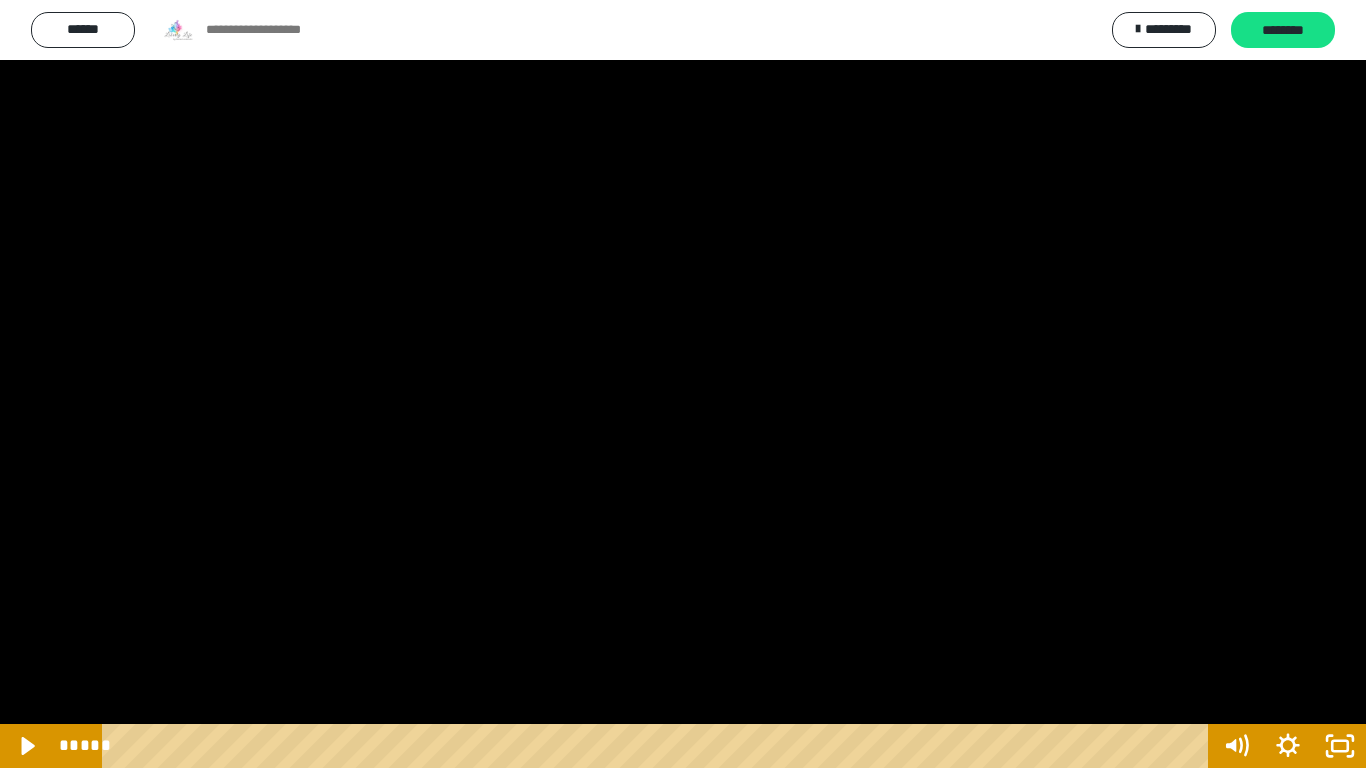 click at bounding box center (683, 384) 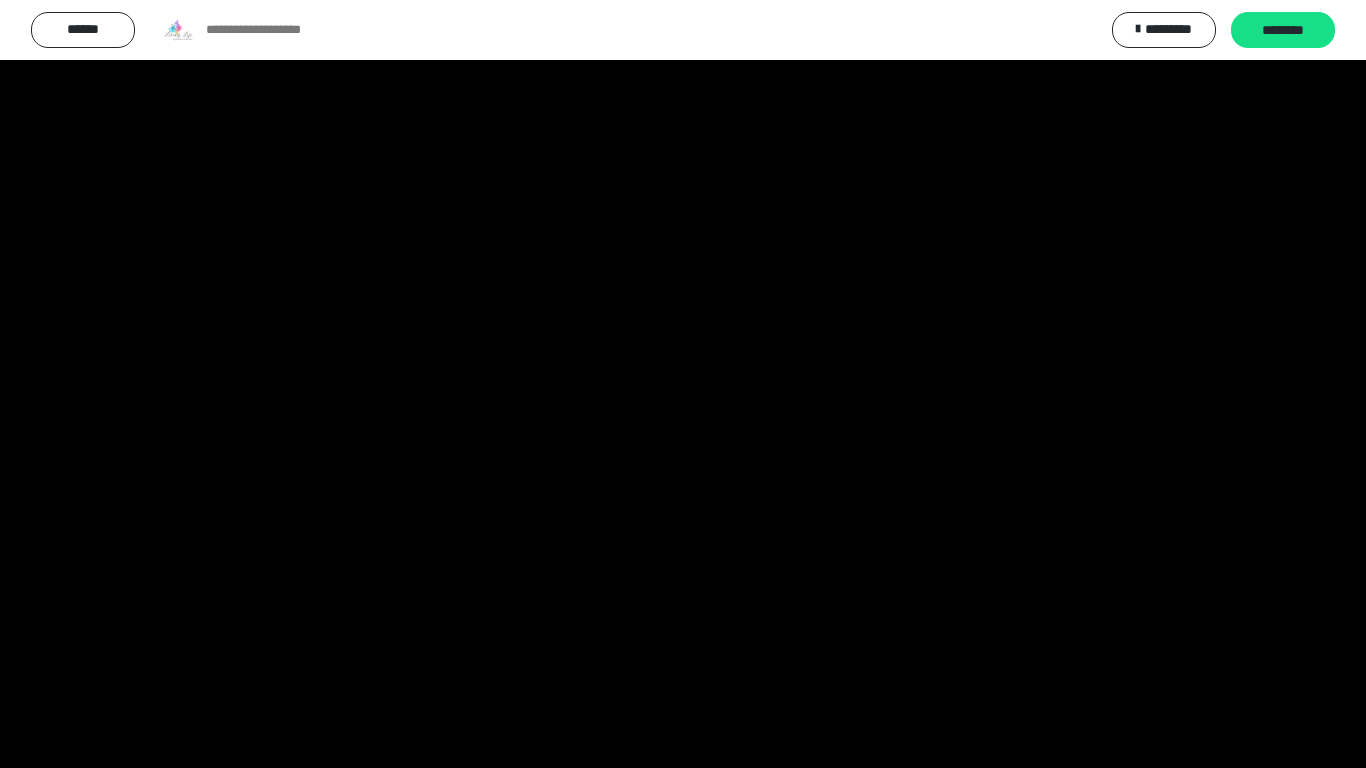 click at bounding box center (683, 384) 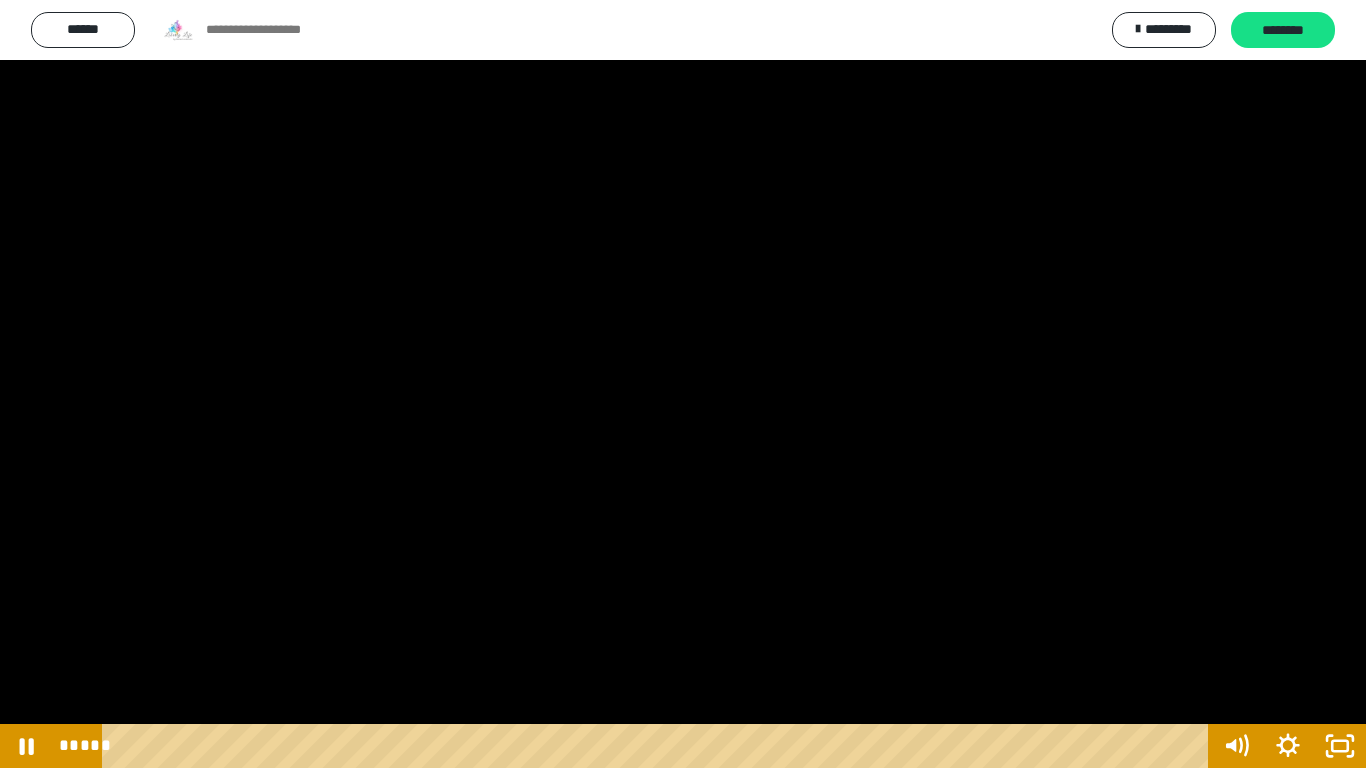 click at bounding box center (683, 384) 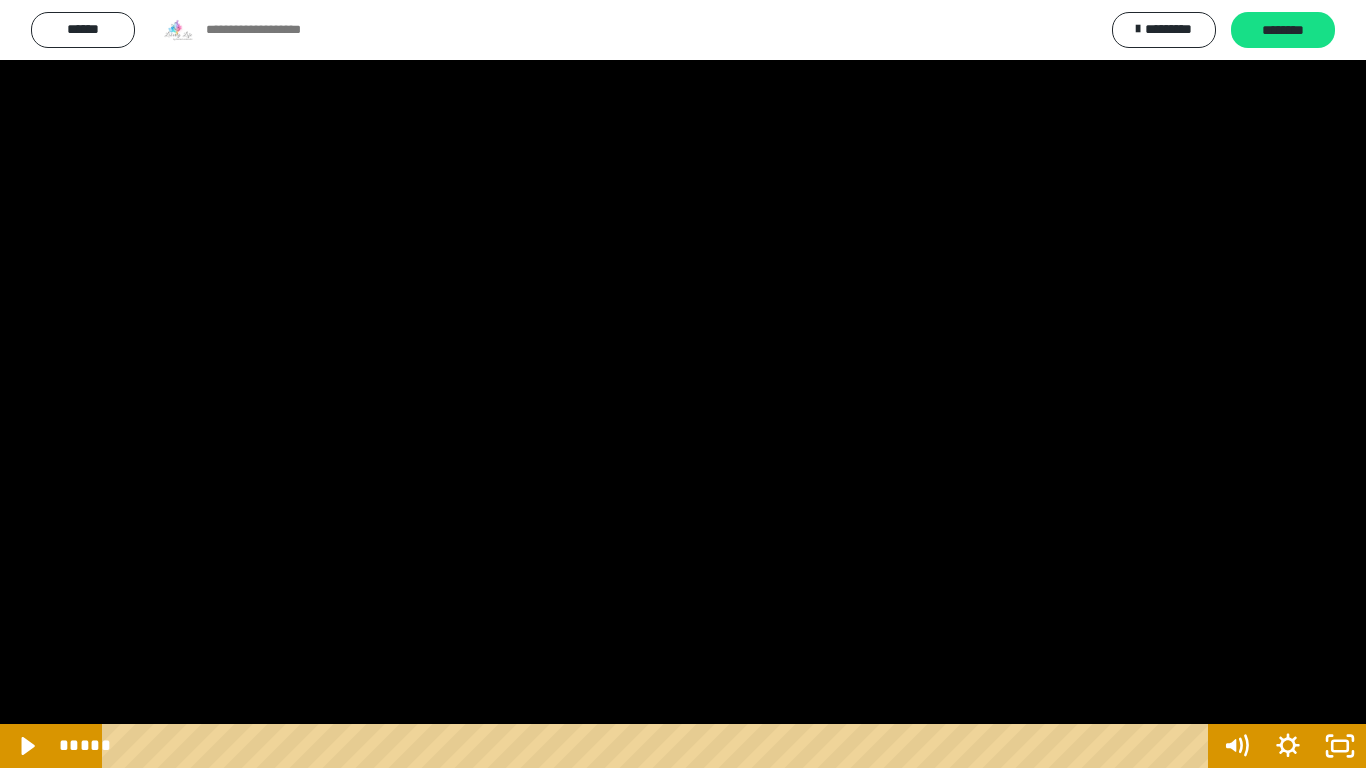 click at bounding box center (683, 384) 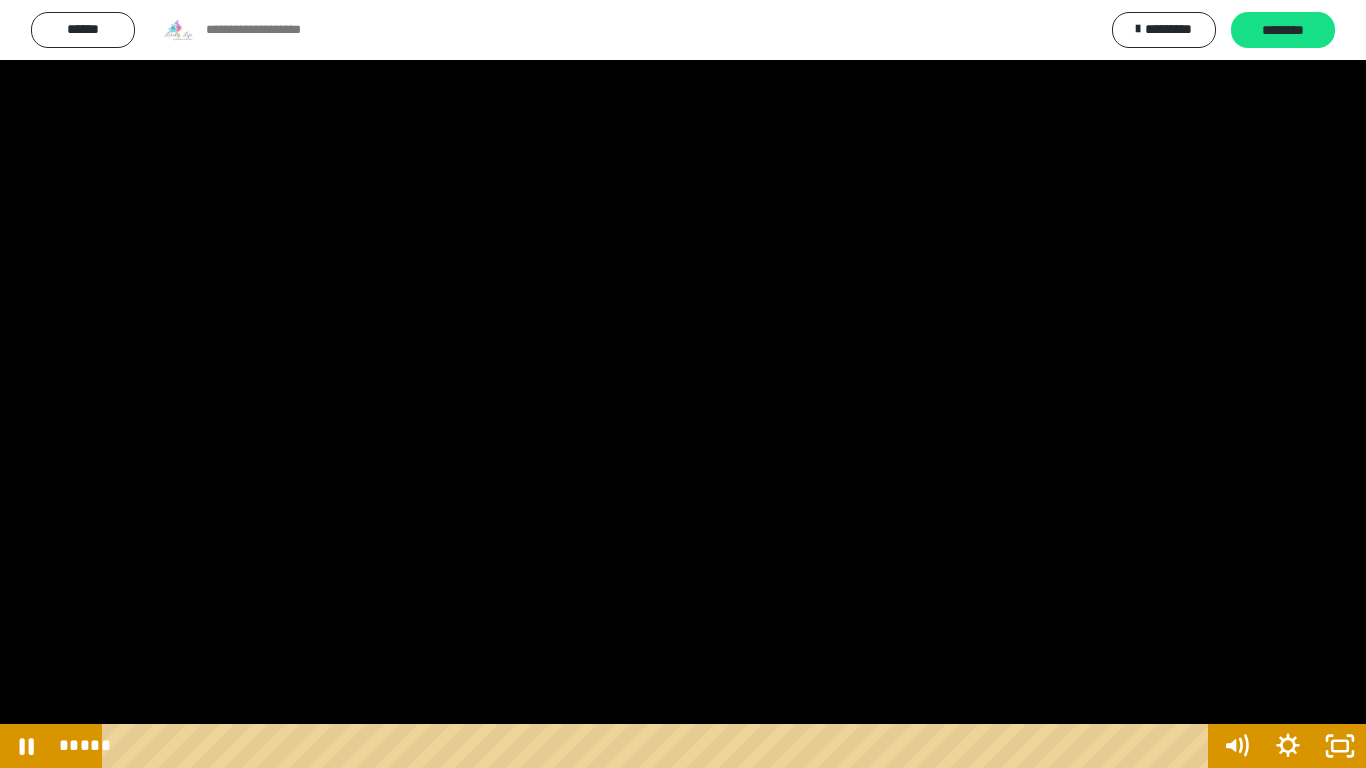 click at bounding box center [683, 384] 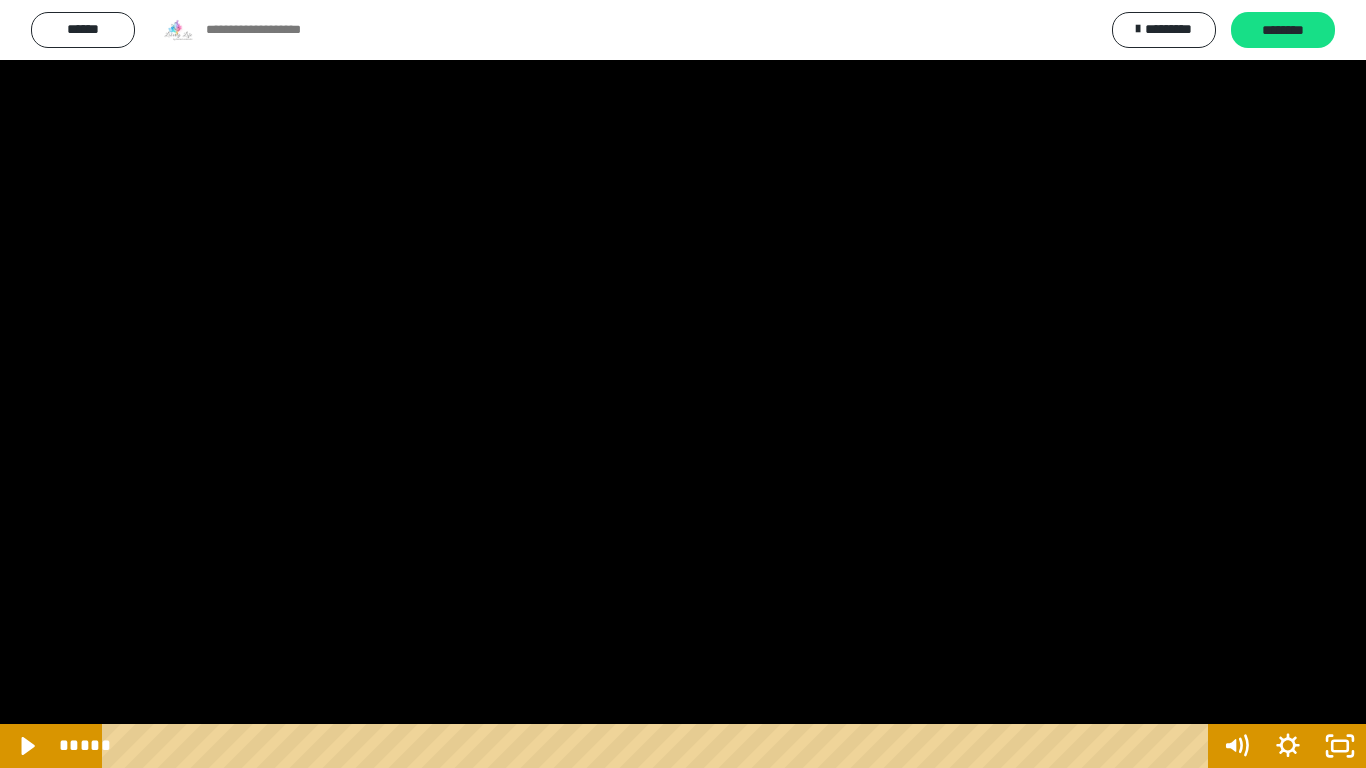 click at bounding box center (683, 384) 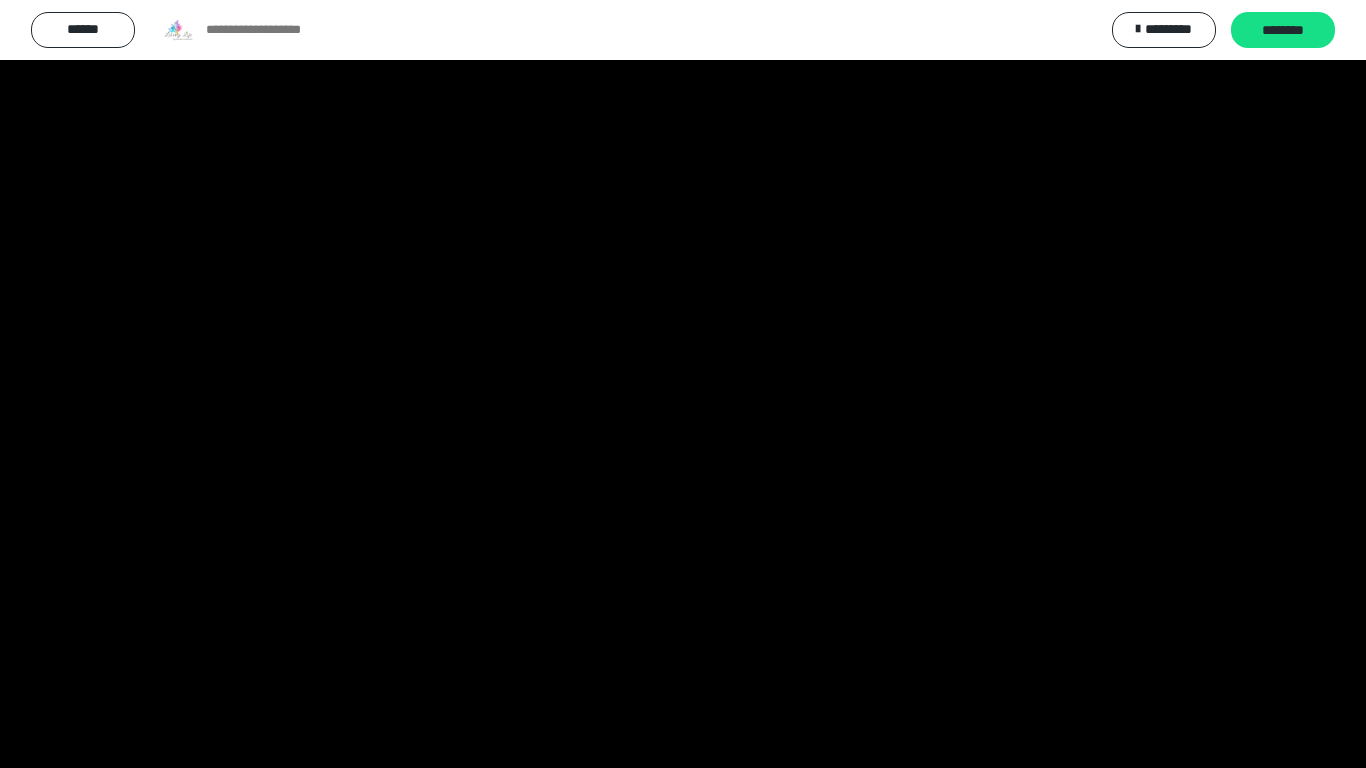 click at bounding box center [683, 384] 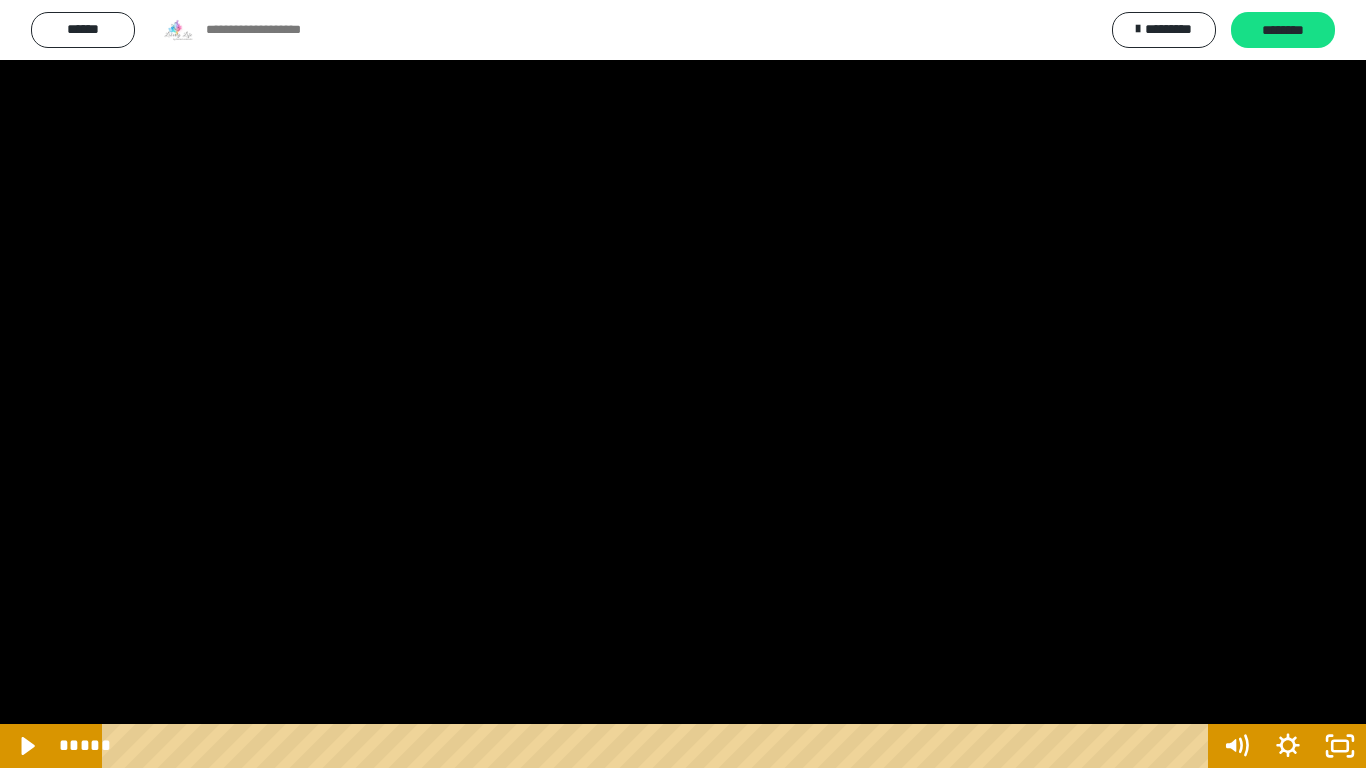 click at bounding box center [683, 384] 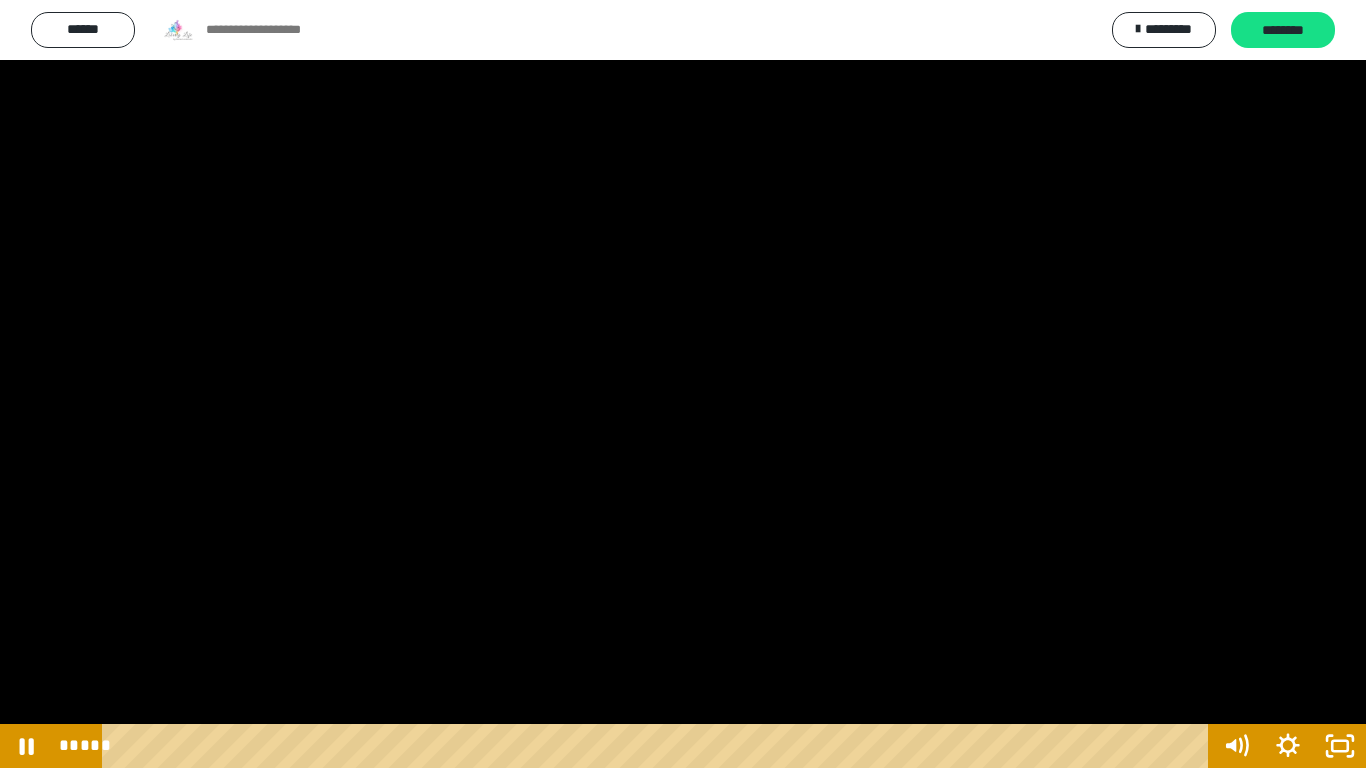 click at bounding box center (683, 384) 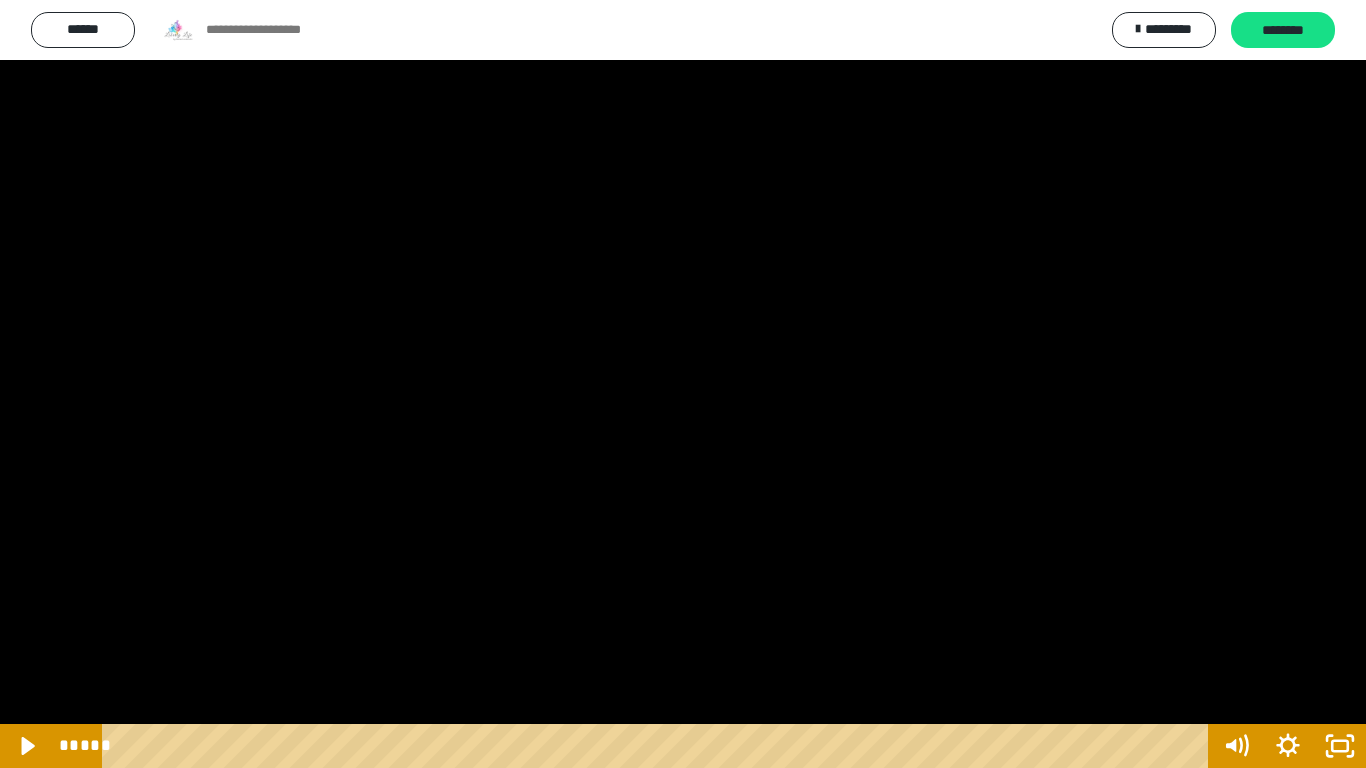 click at bounding box center [683, 384] 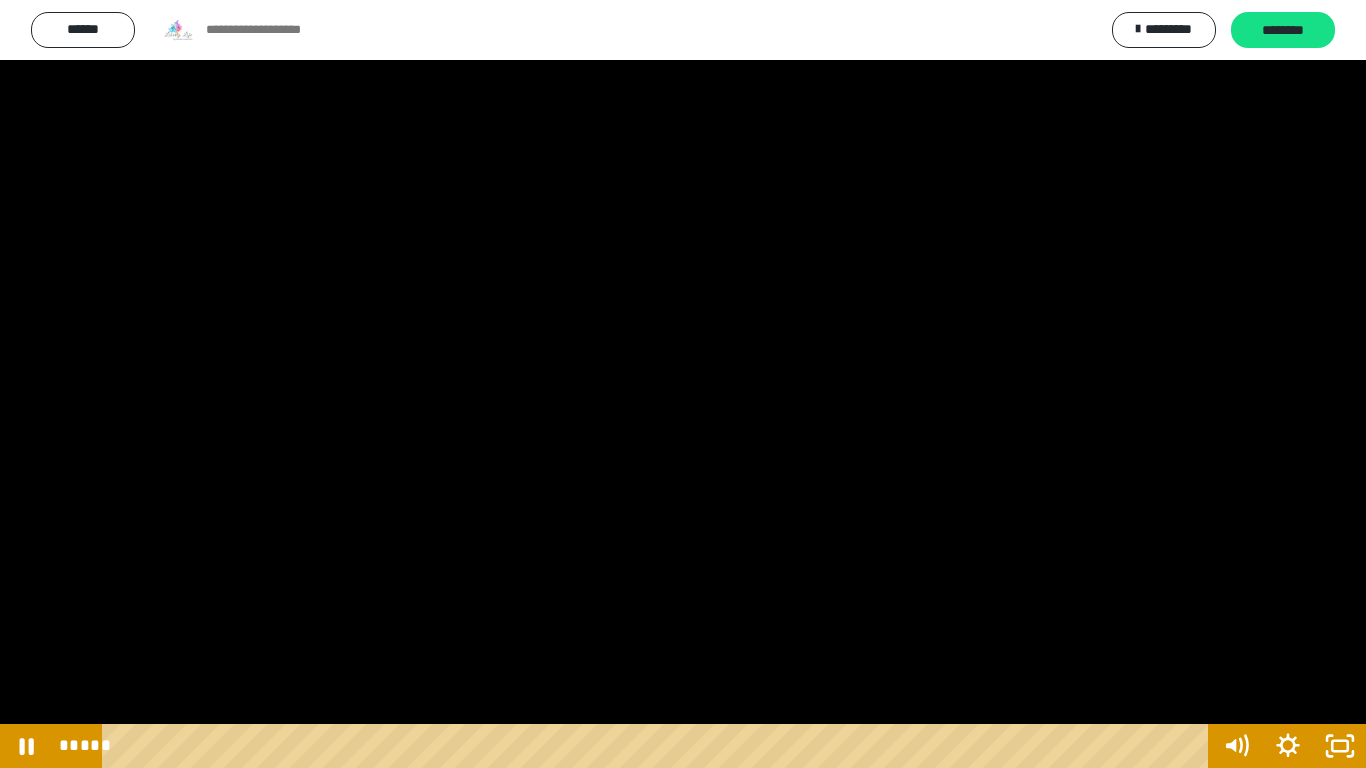 click at bounding box center (683, 384) 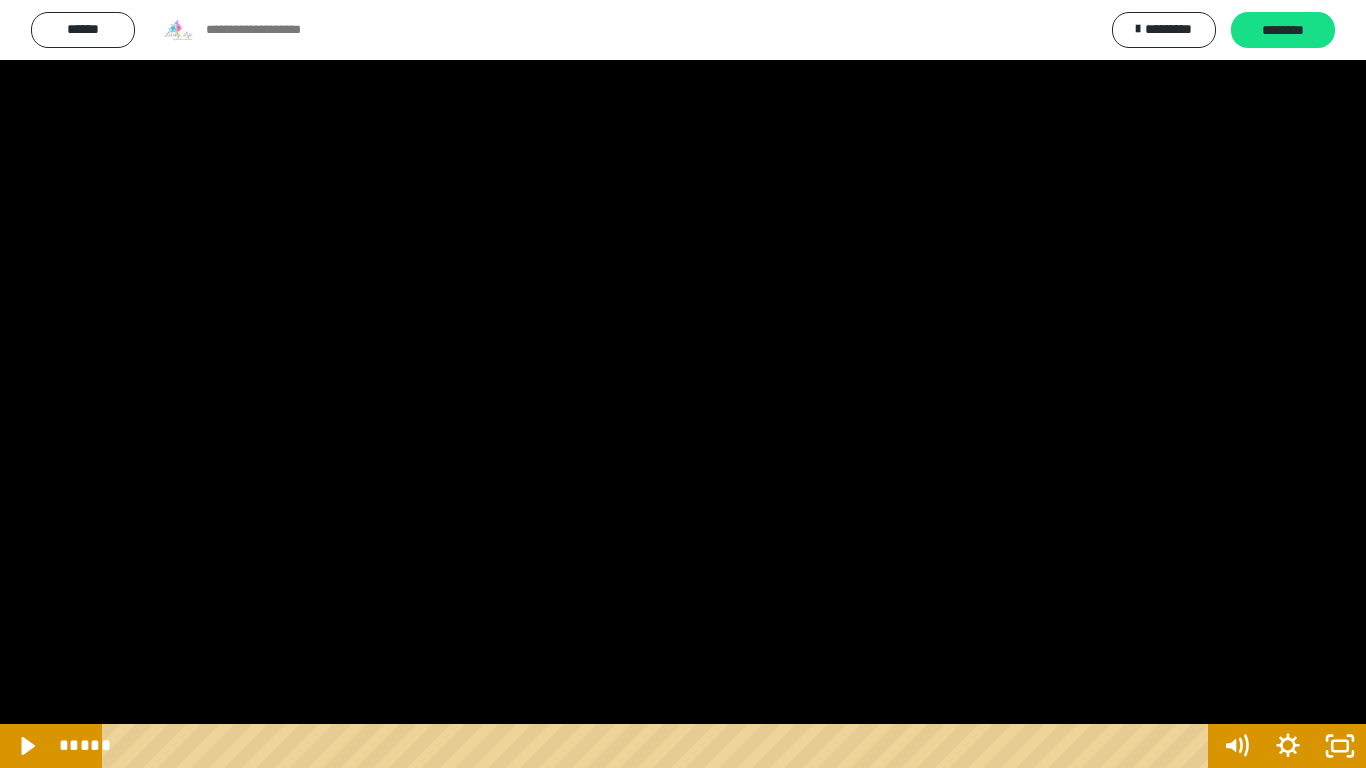 click at bounding box center (683, 384) 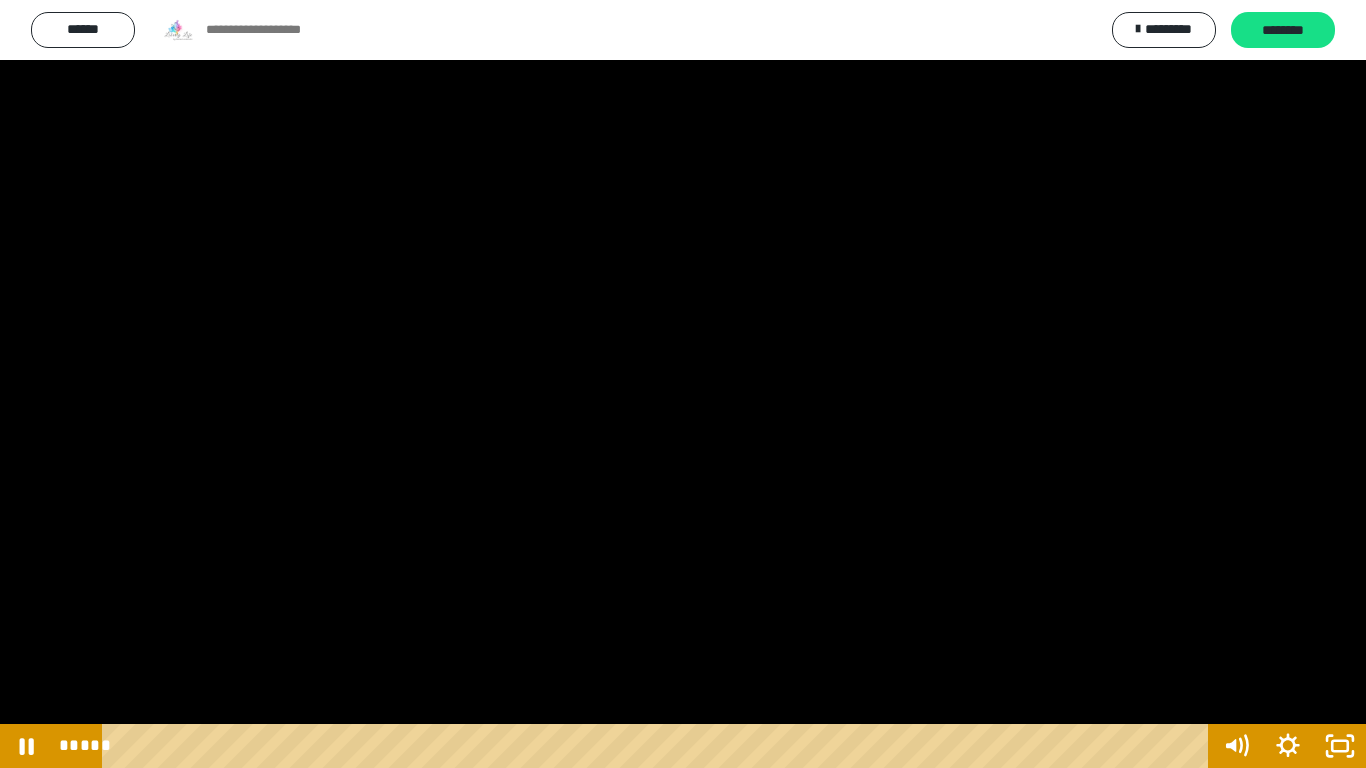 click at bounding box center [683, 384] 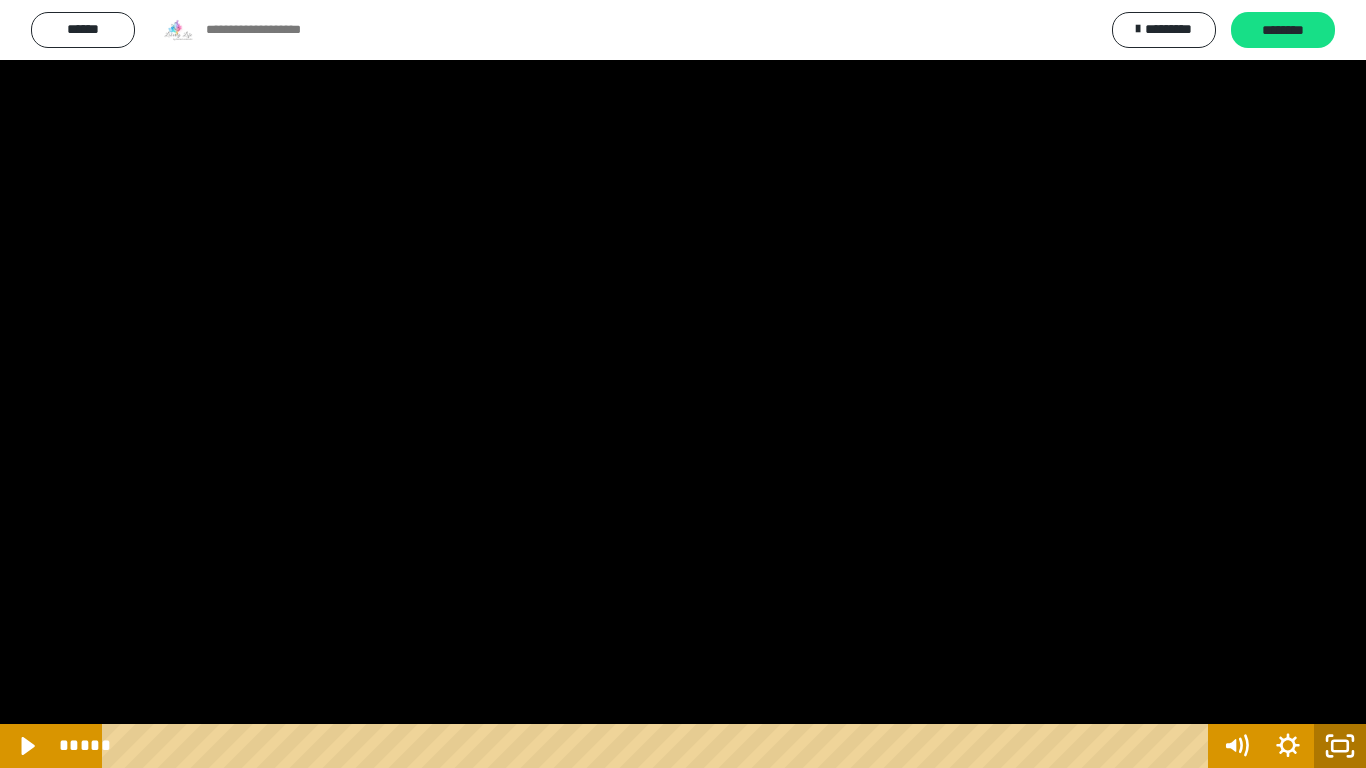 click 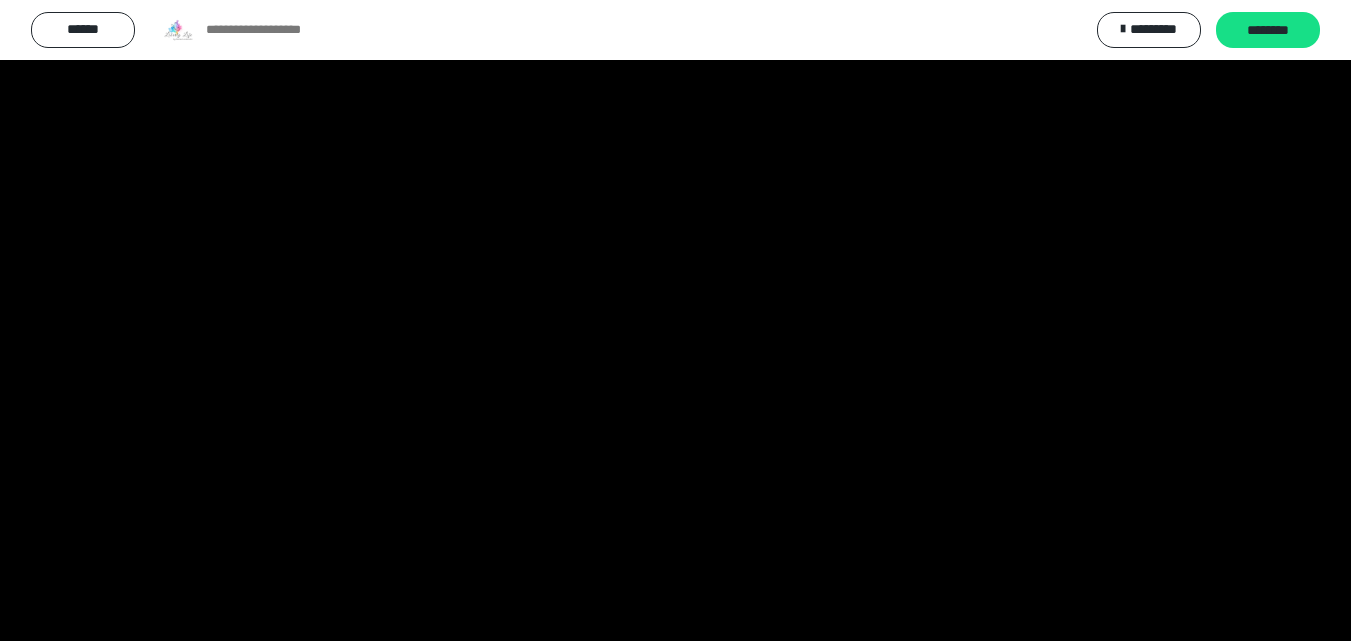 scroll, scrollTop: 410, scrollLeft: 0, axis: vertical 